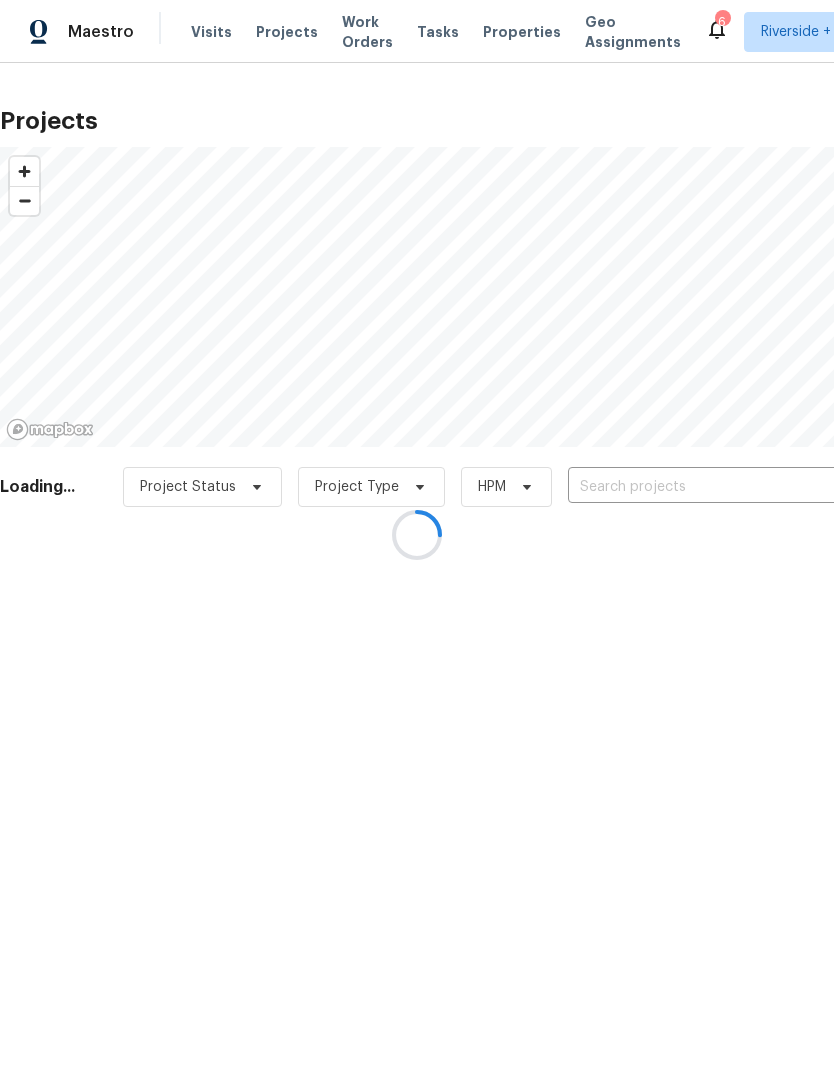scroll, scrollTop: 0, scrollLeft: 0, axis: both 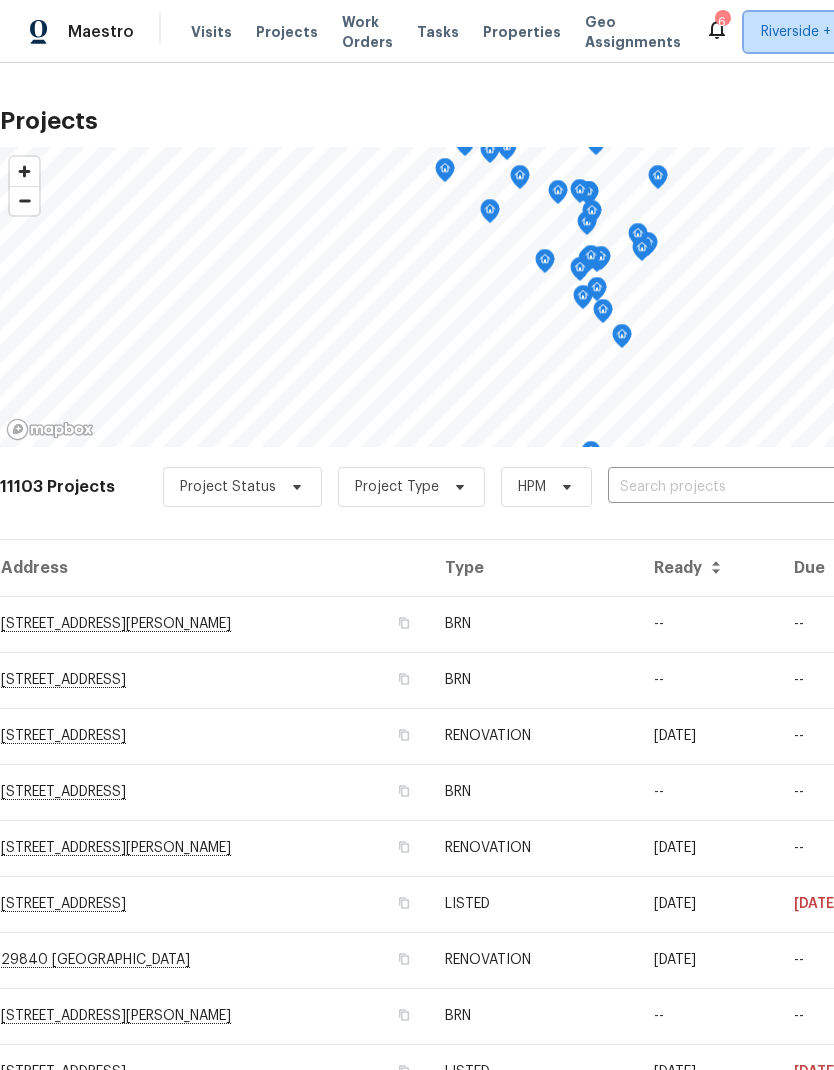 click on "Riverside + 1" at bounding box center [801, 32] 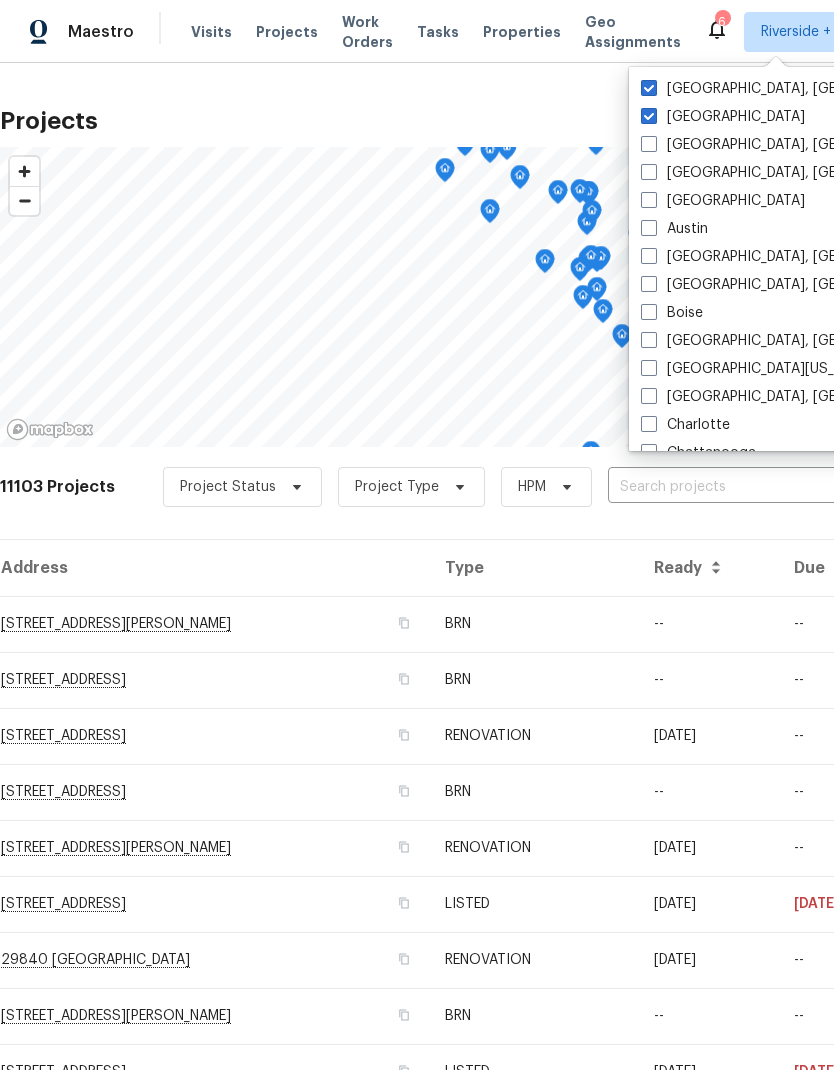click at bounding box center [649, 88] 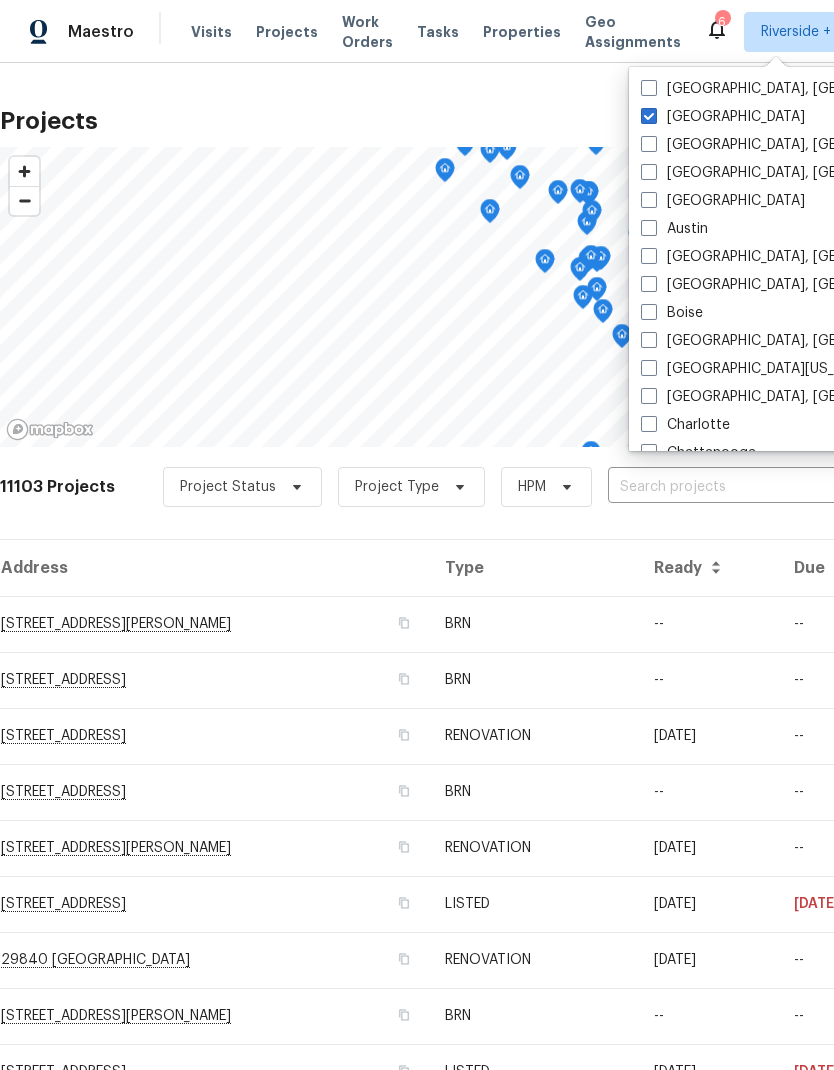 checkbox on "false" 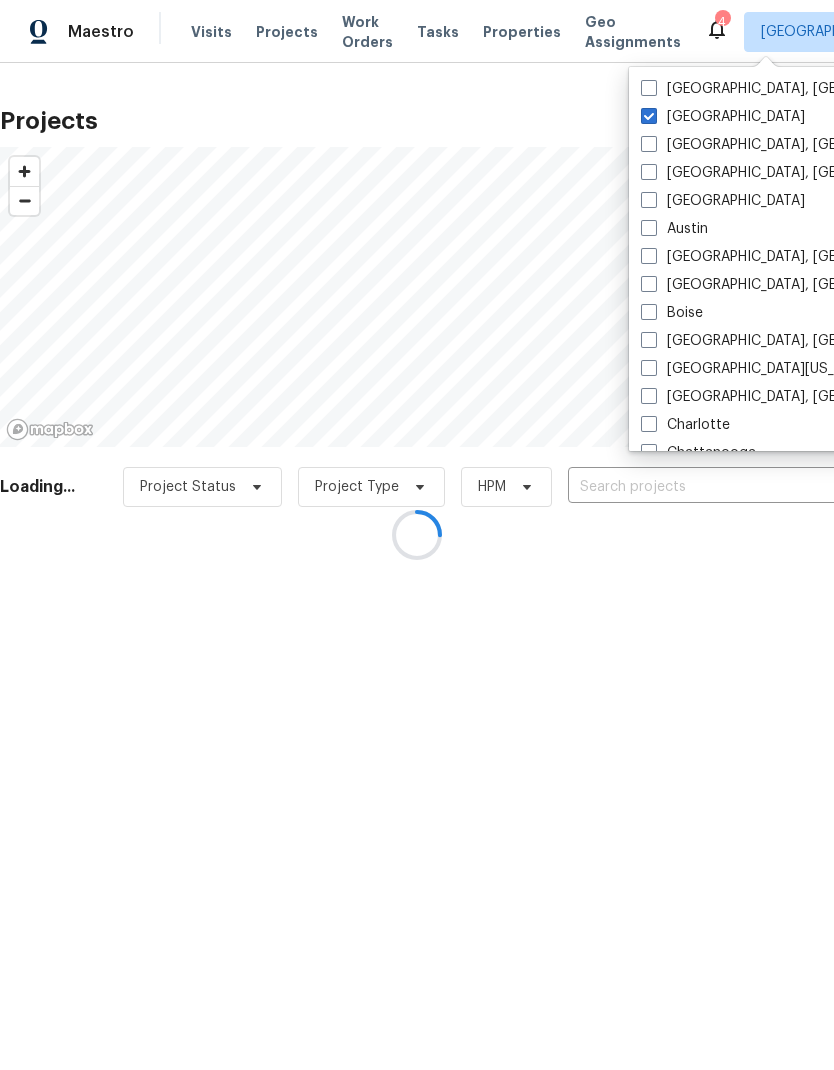 click at bounding box center (417, 535) 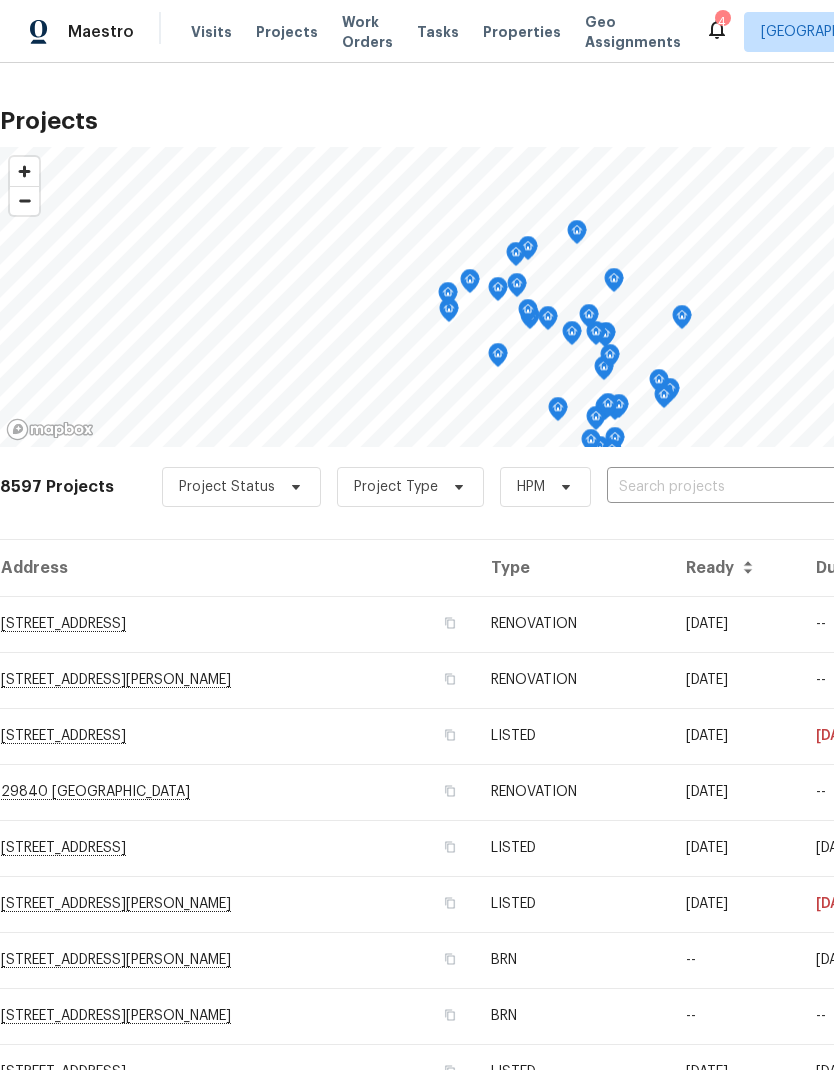 click at bounding box center (721, 487) 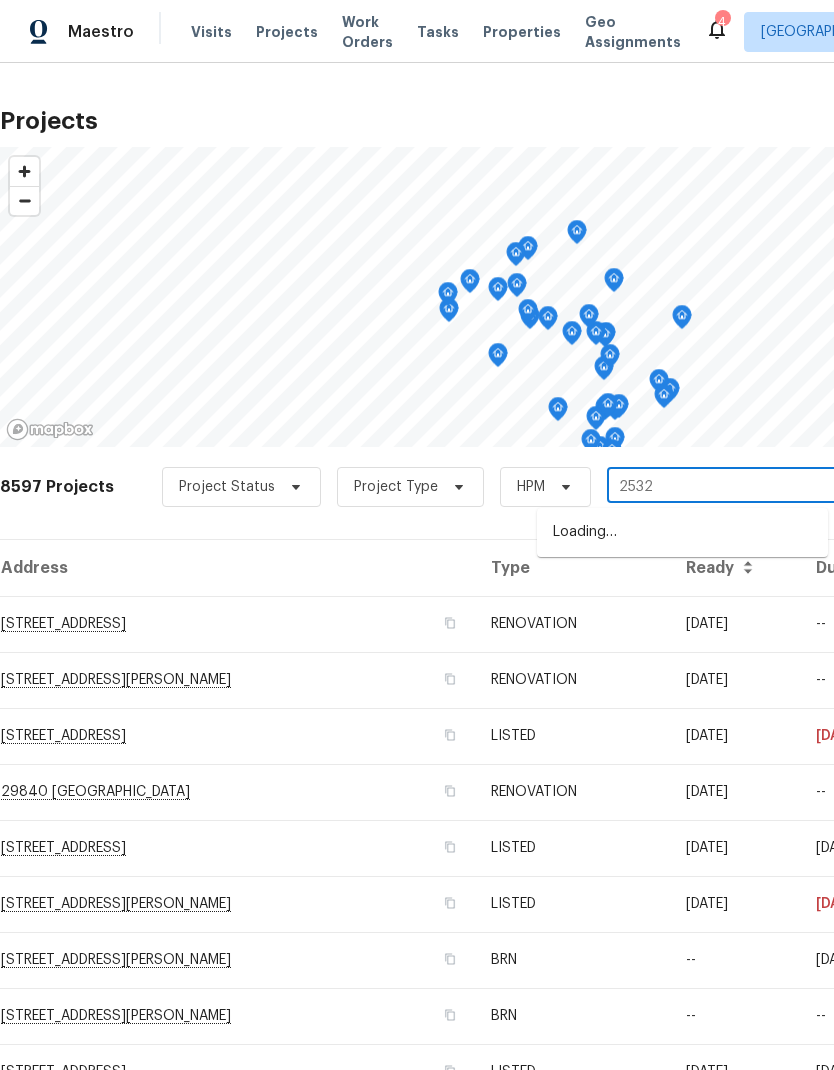 type on "25329" 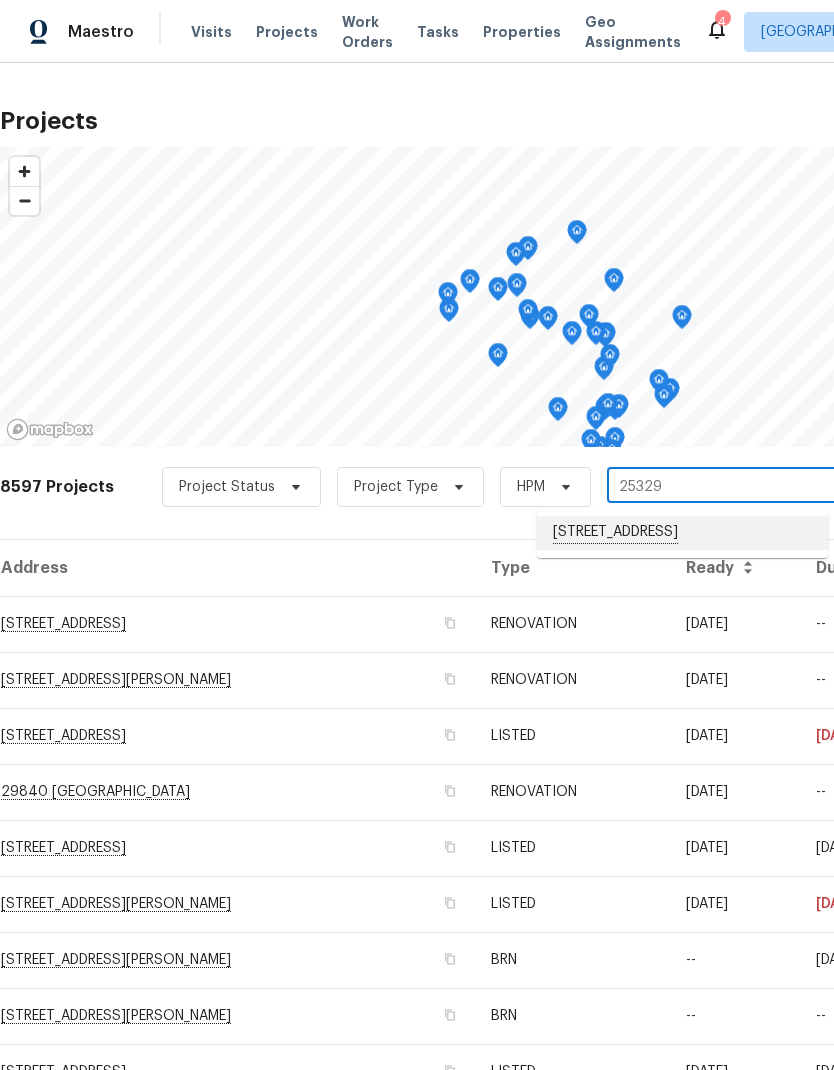 click on "[STREET_ADDRESS]" at bounding box center [682, 533] 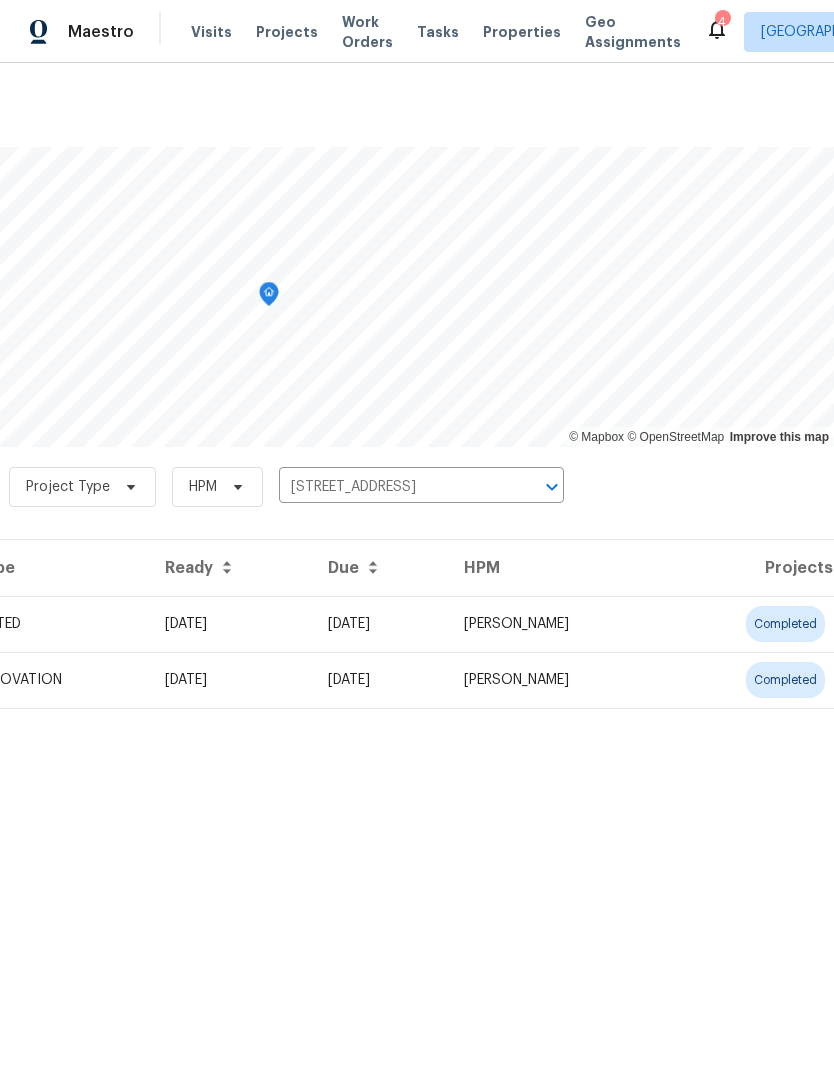 scroll, scrollTop: 0, scrollLeft: 296, axis: horizontal 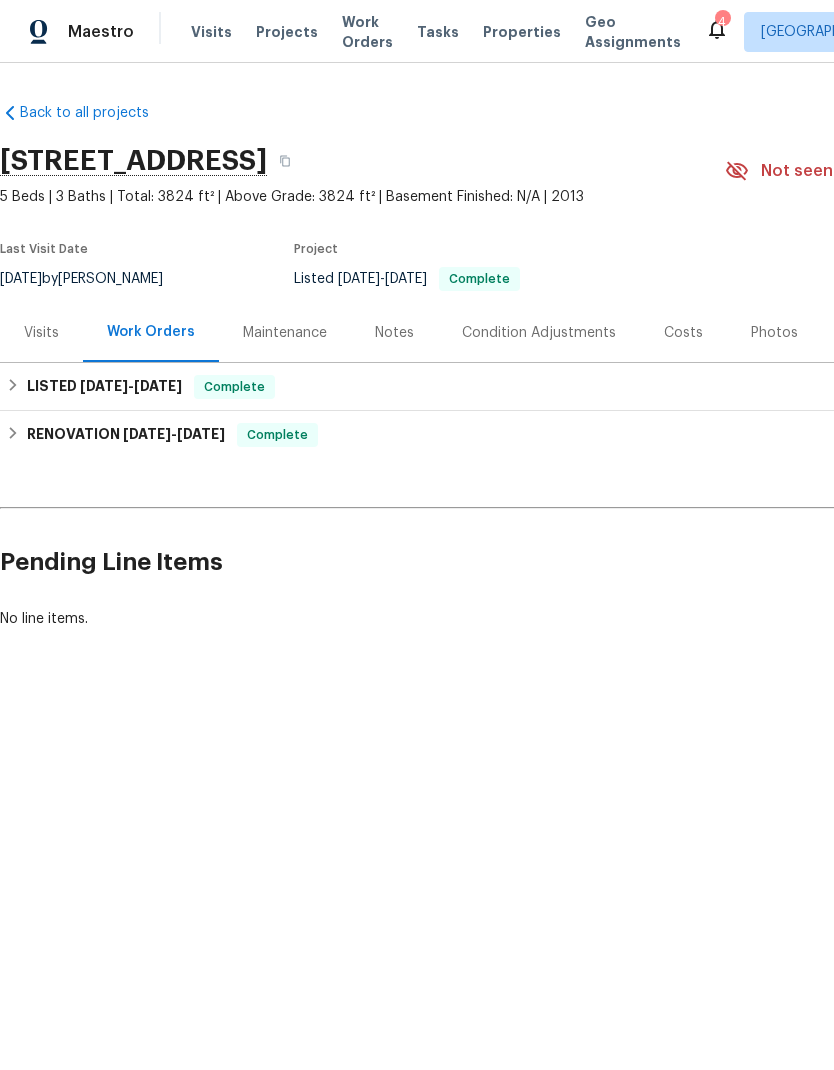 click on "Notes" at bounding box center [394, 332] 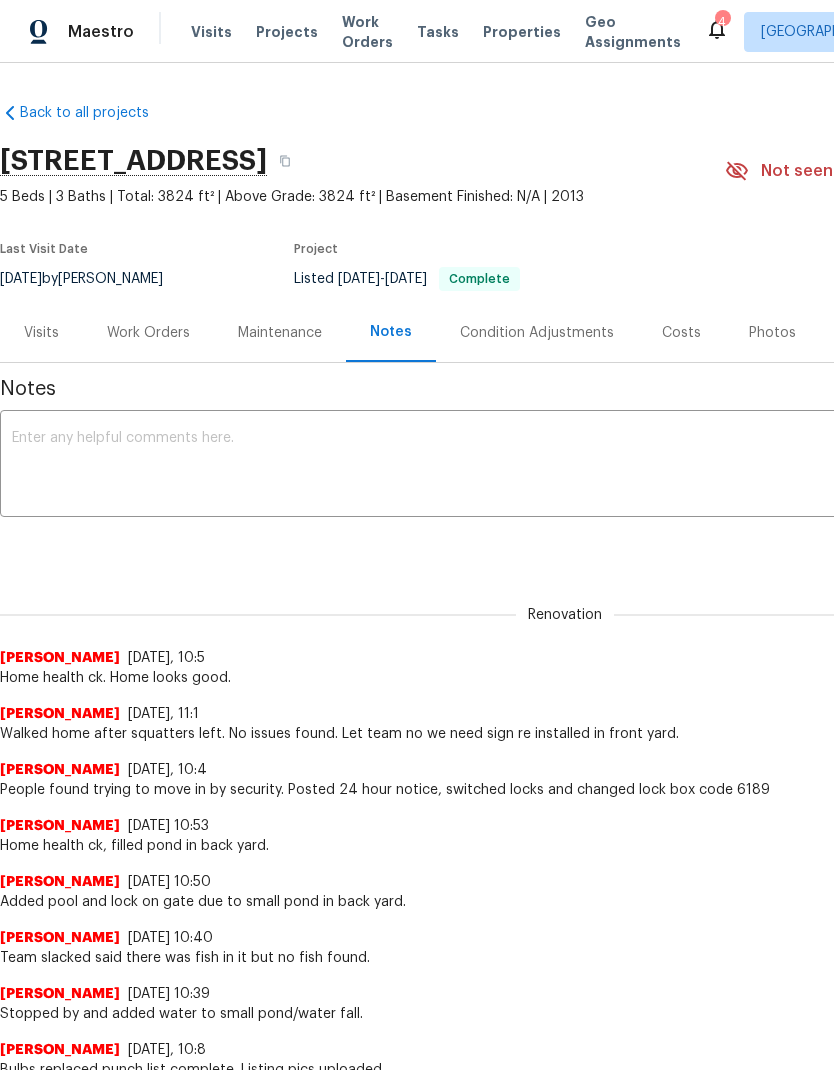 click on "Visits" at bounding box center (211, 32) 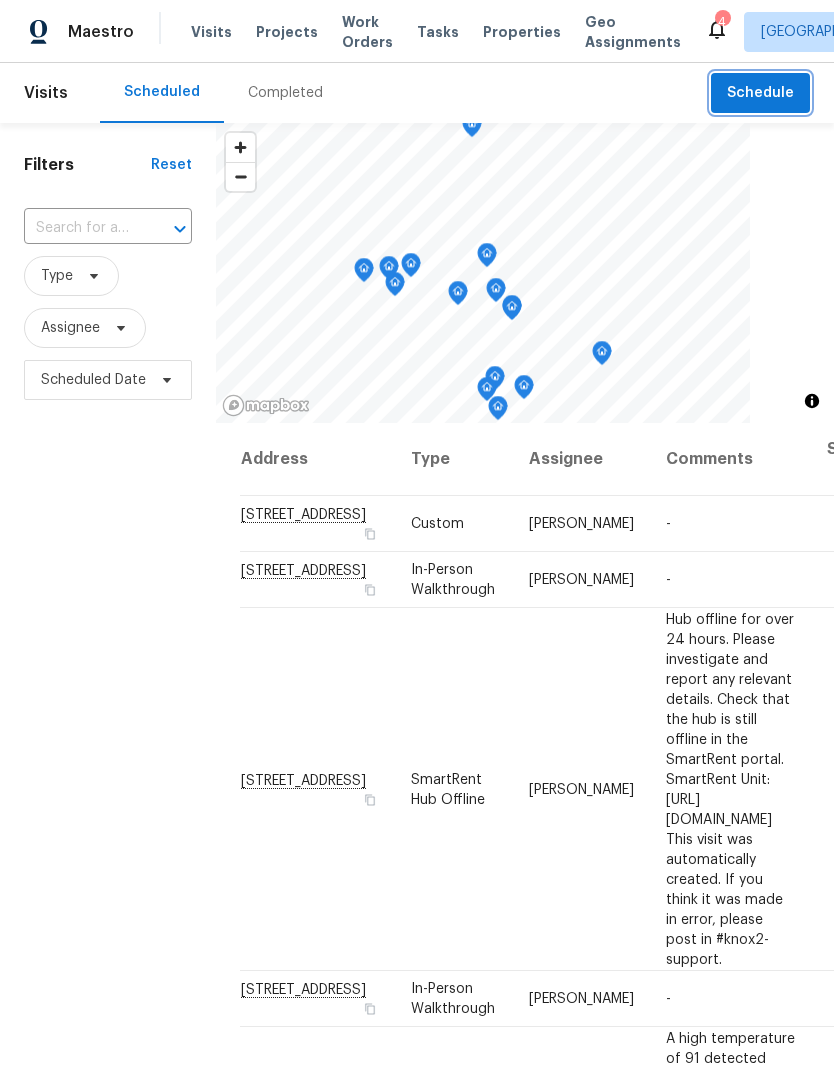 click on "Schedule" at bounding box center [760, 93] 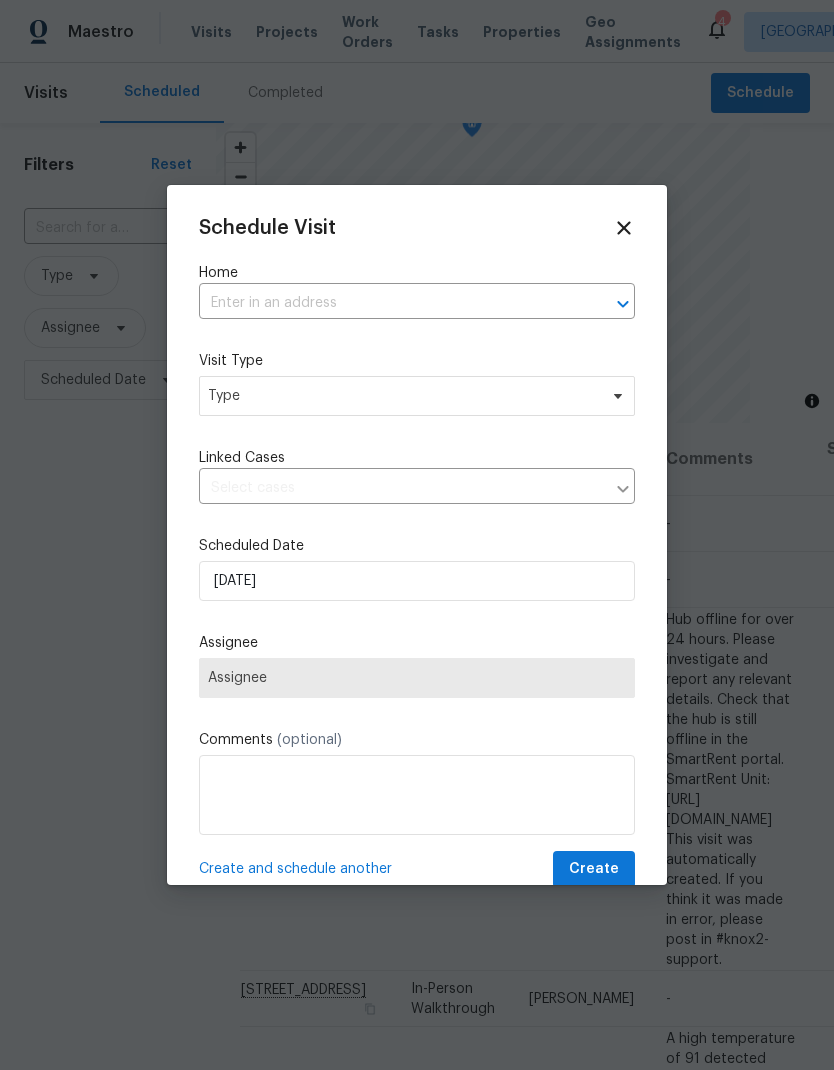 click at bounding box center [389, 303] 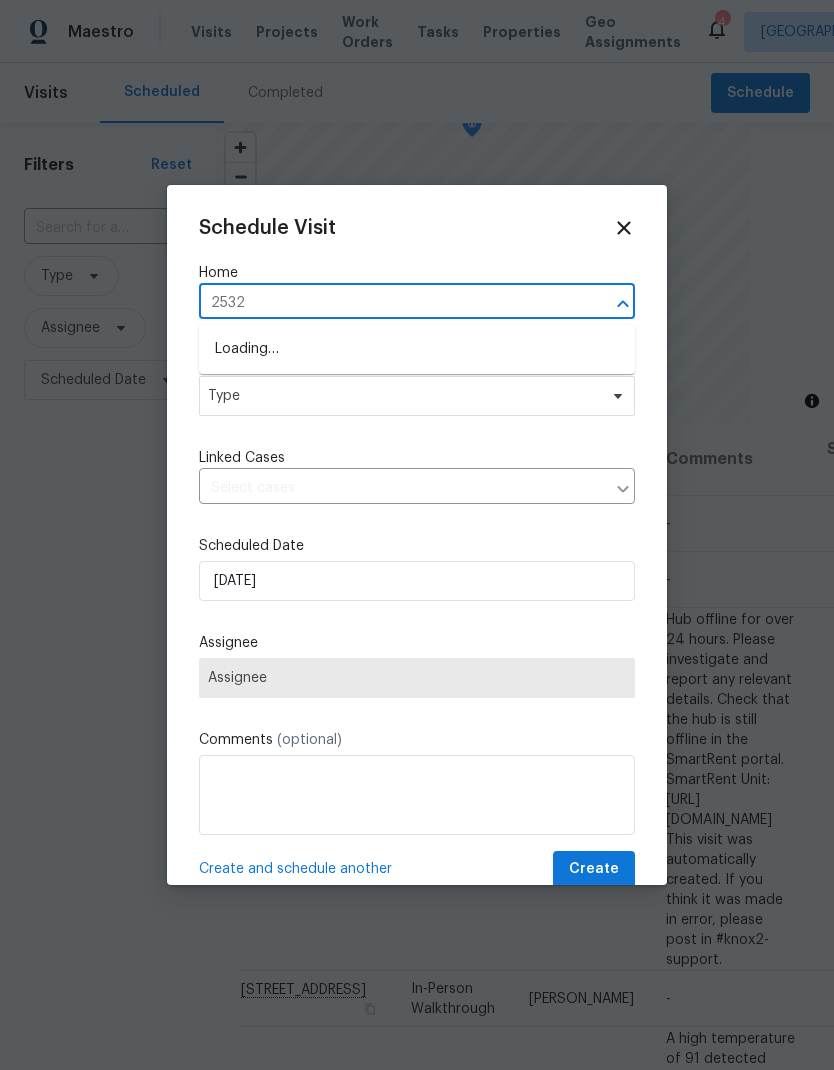 type on "25329" 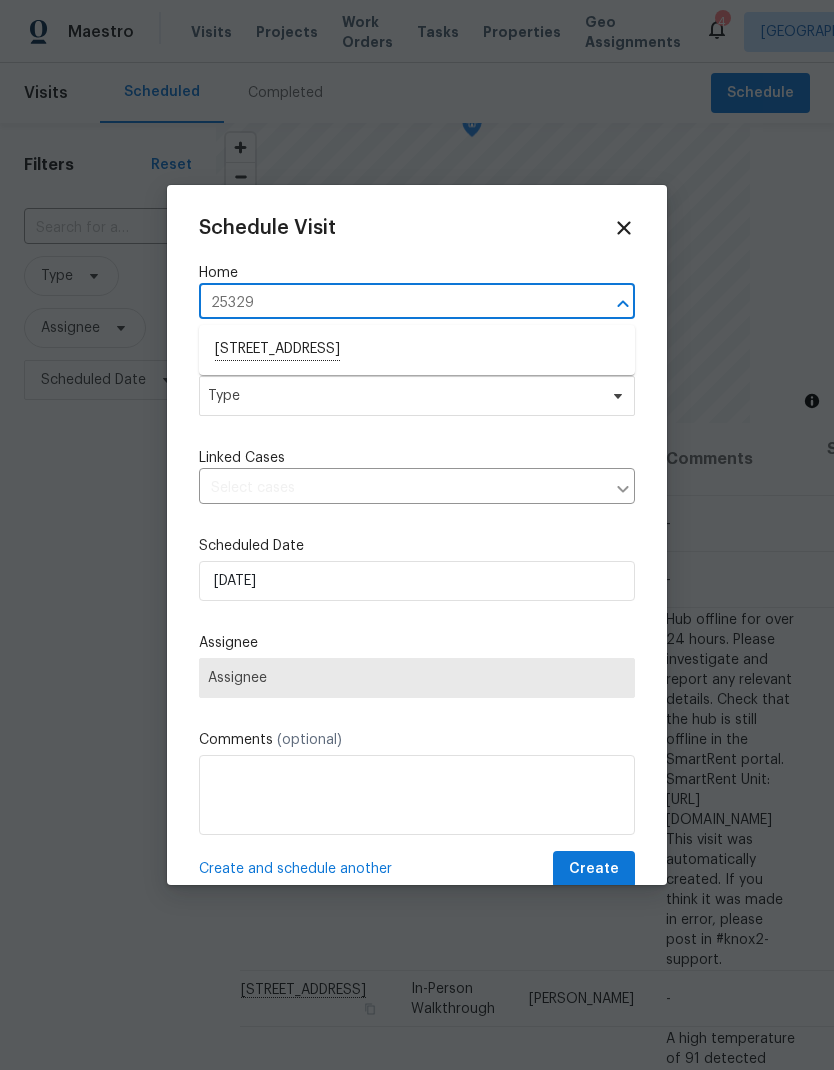 click on "[STREET_ADDRESS]" at bounding box center (417, 350) 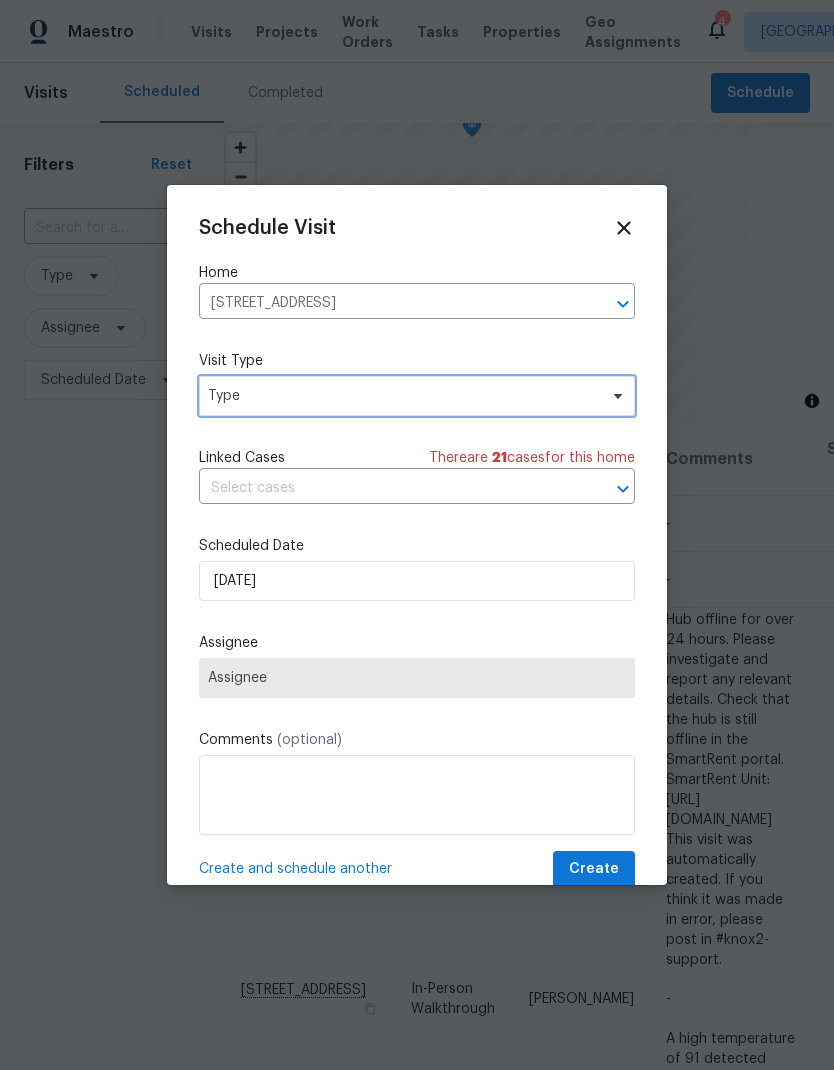 click on "Type" at bounding box center (402, 396) 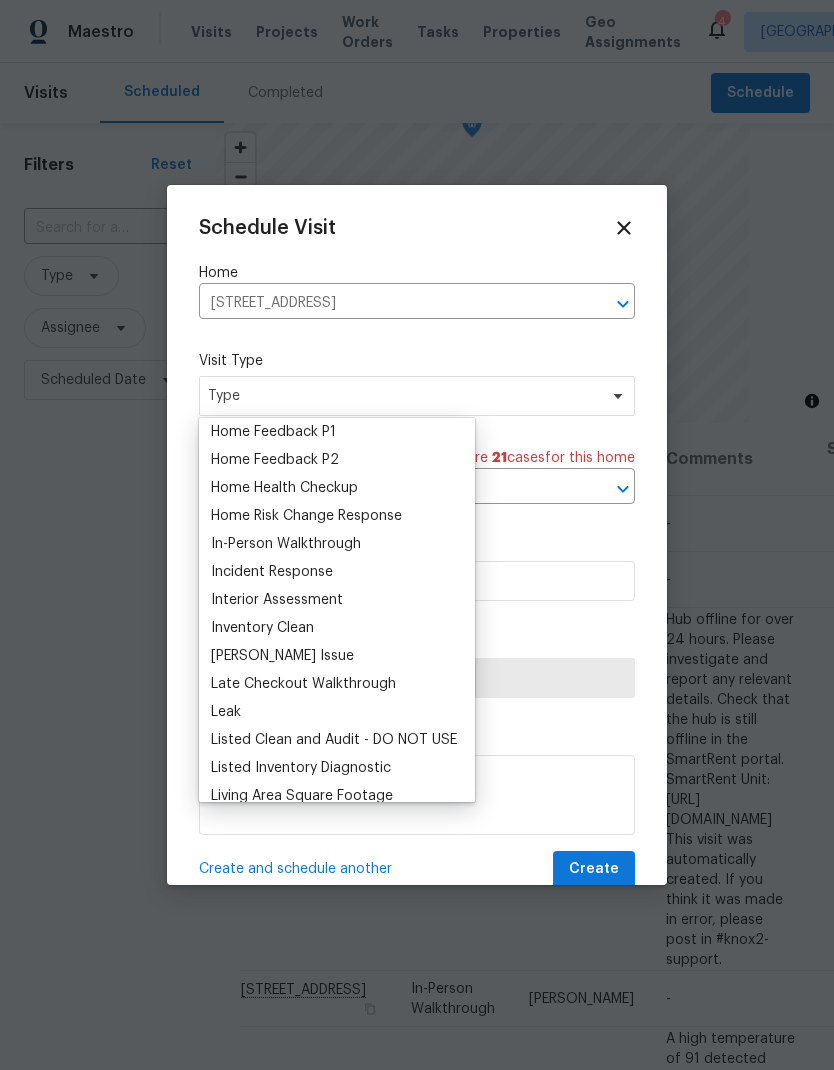 scroll, scrollTop: 647, scrollLeft: 0, axis: vertical 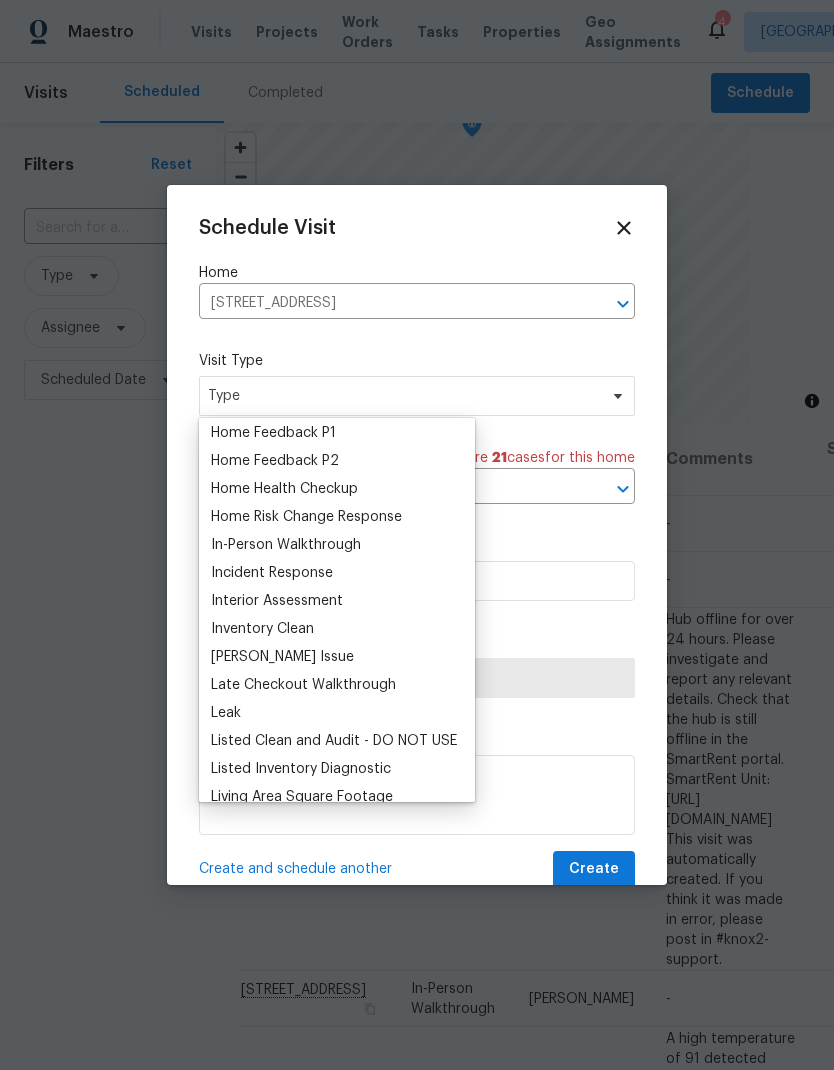 click on "Home Health Checkup" at bounding box center (284, 489) 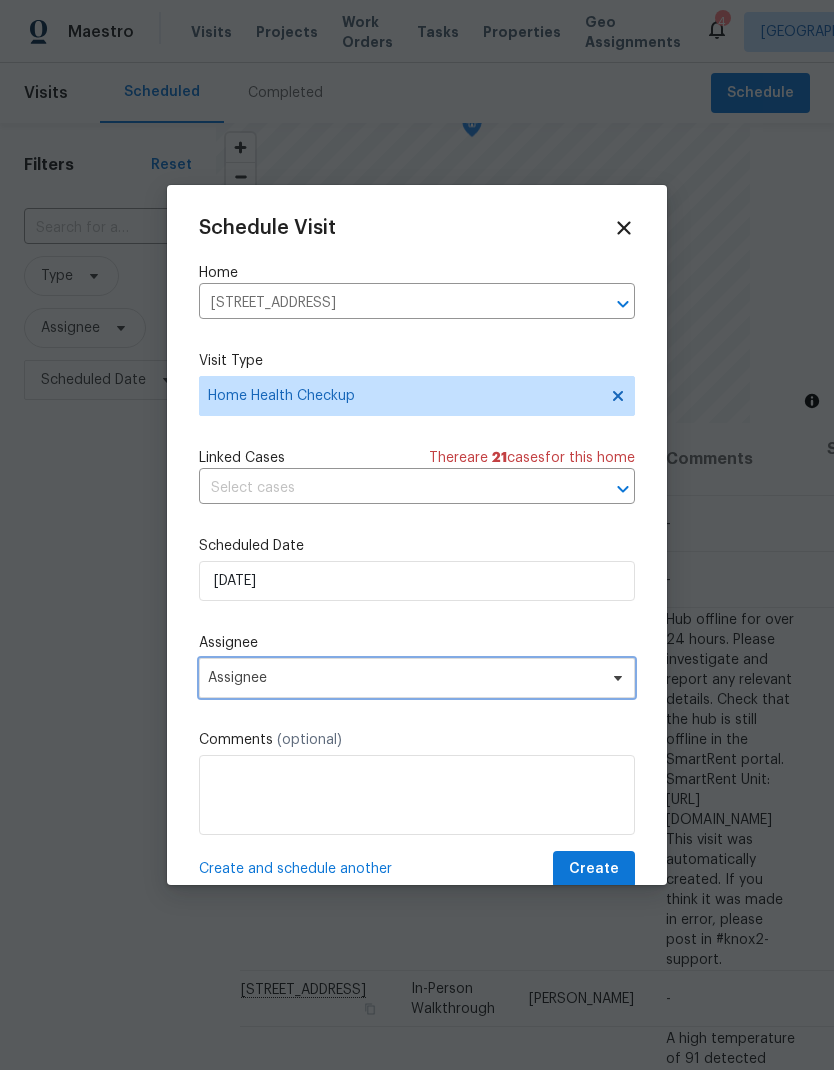 click on "Assignee" at bounding box center (404, 678) 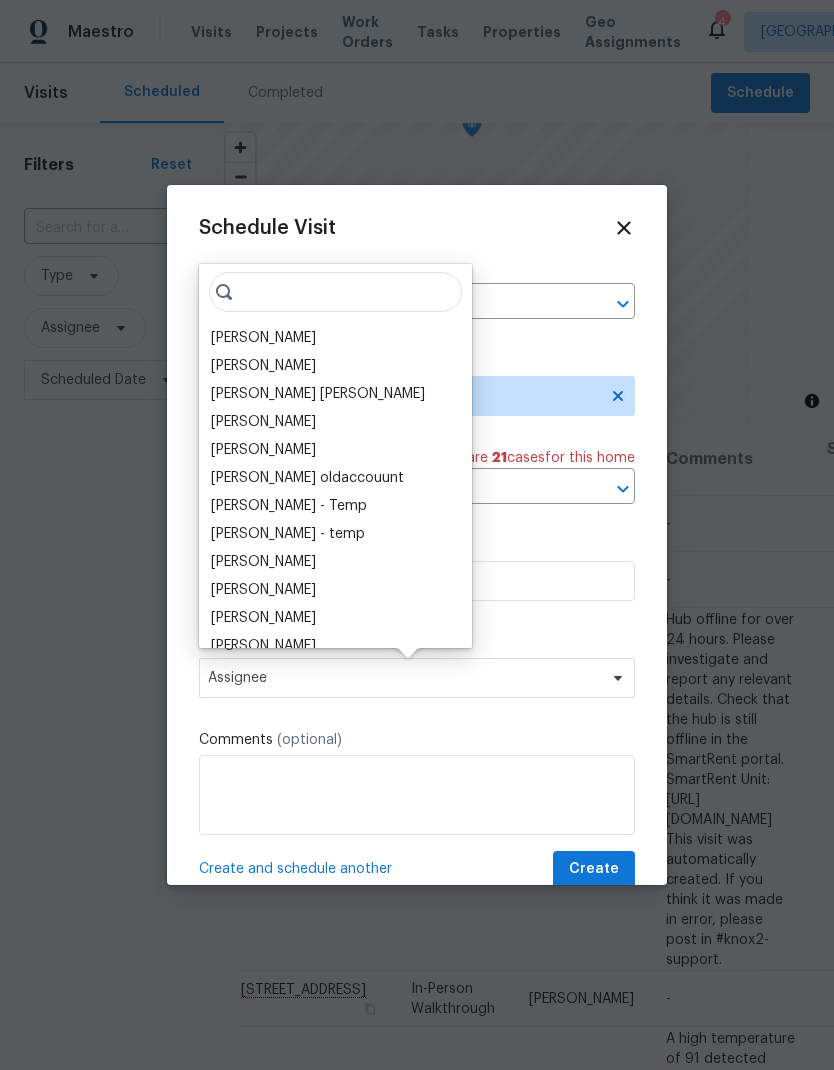 click on "[PERSON_NAME]" at bounding box center (263, 338) 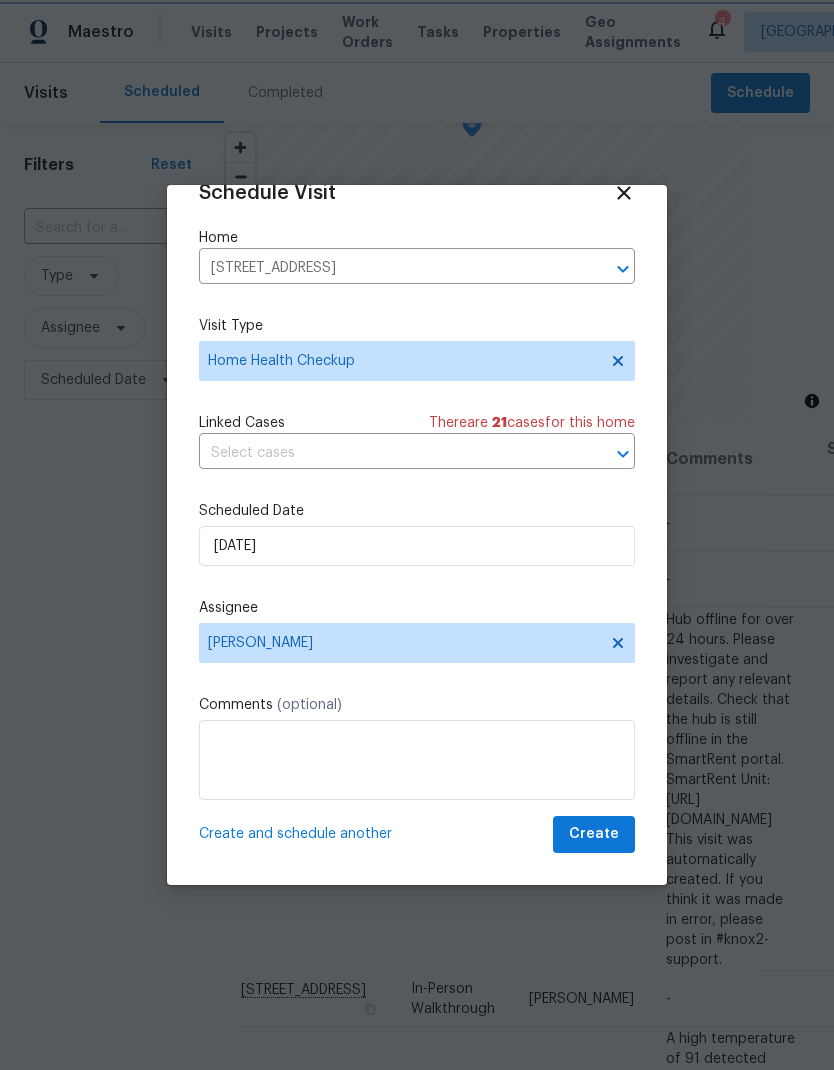 scroll, scrollTop: 39, scrollLeft: 0, axis: vertical 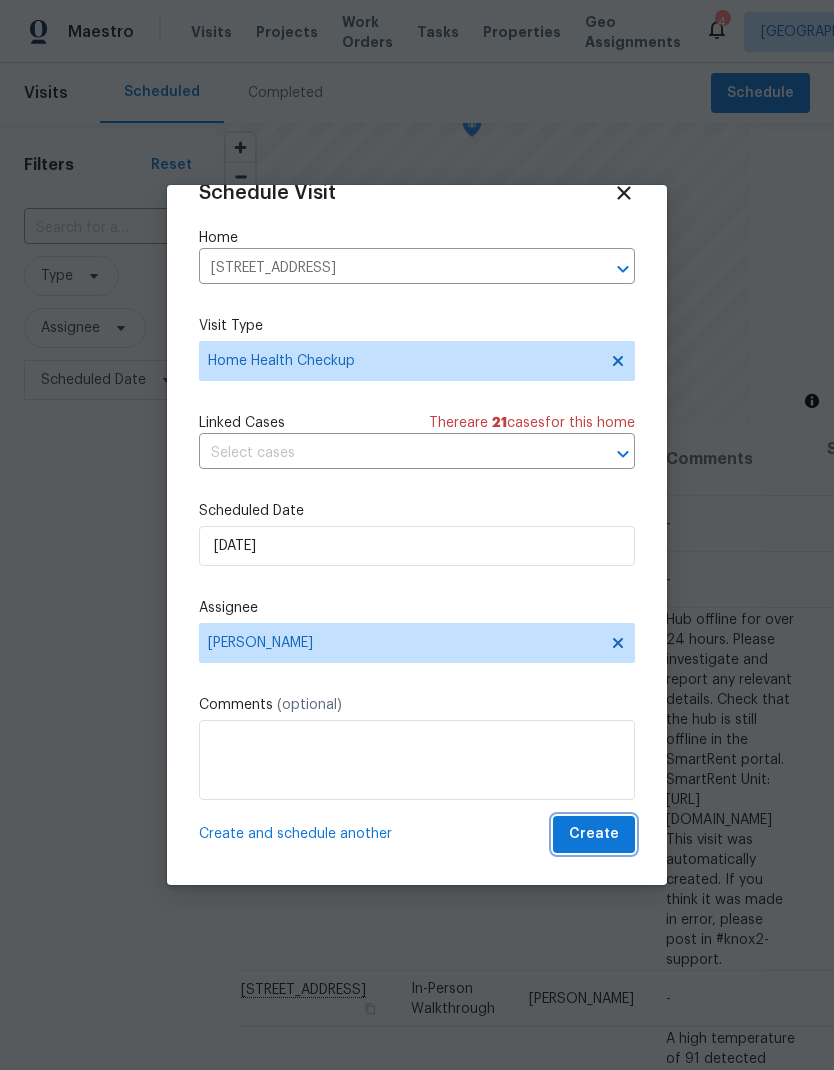 click on "Create" at bounding box center (594, 834) 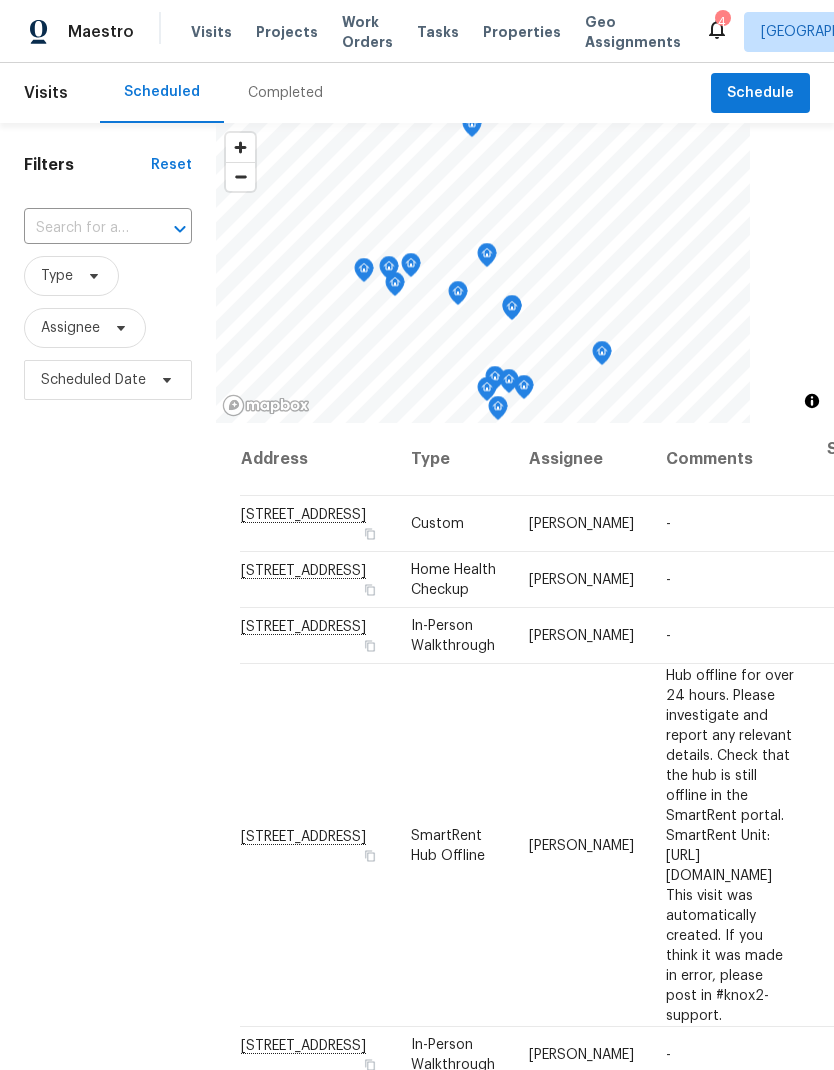 click on "Projects" at bounding box center (287, 32) 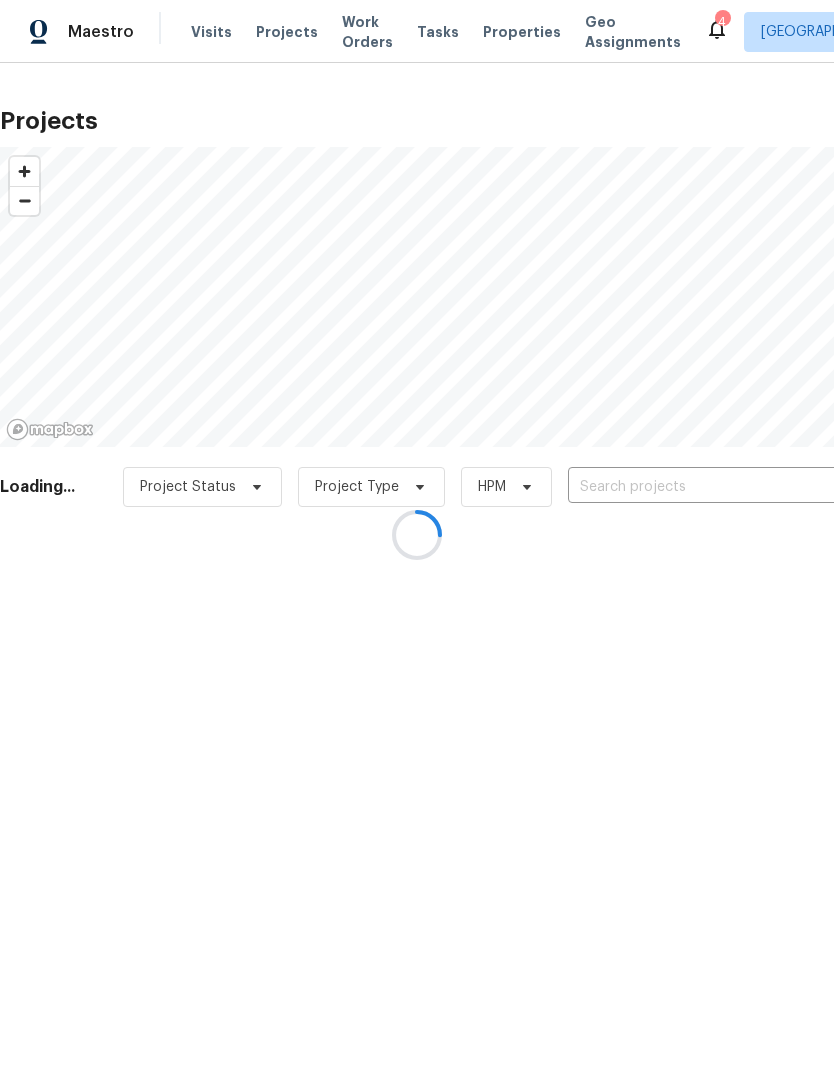 click at bounding box center [417, 535] 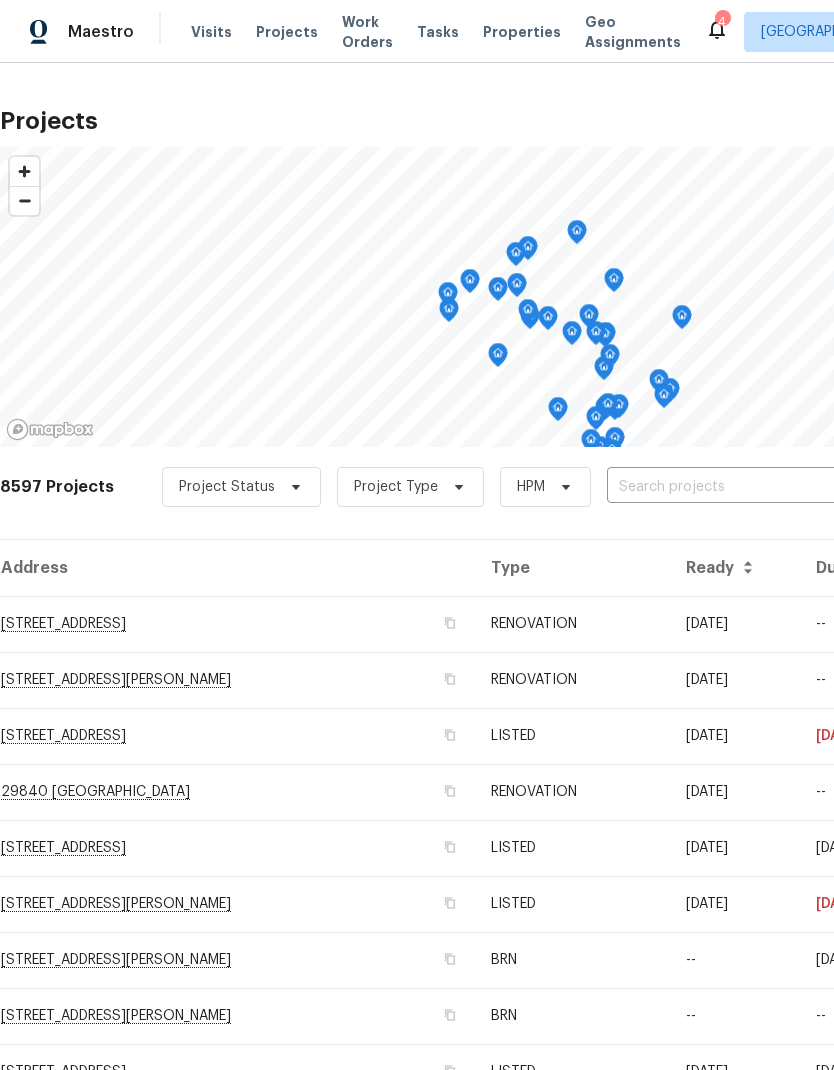 click at bounding box center [721, 487] 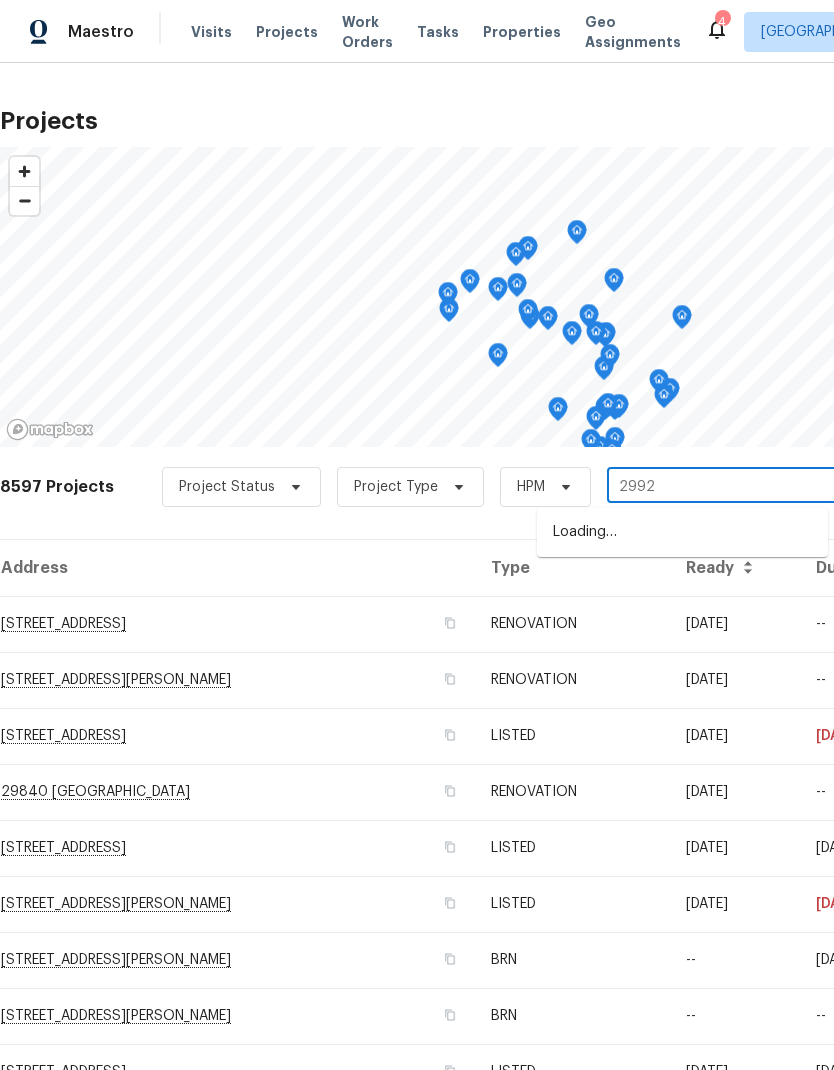 type on "29923" 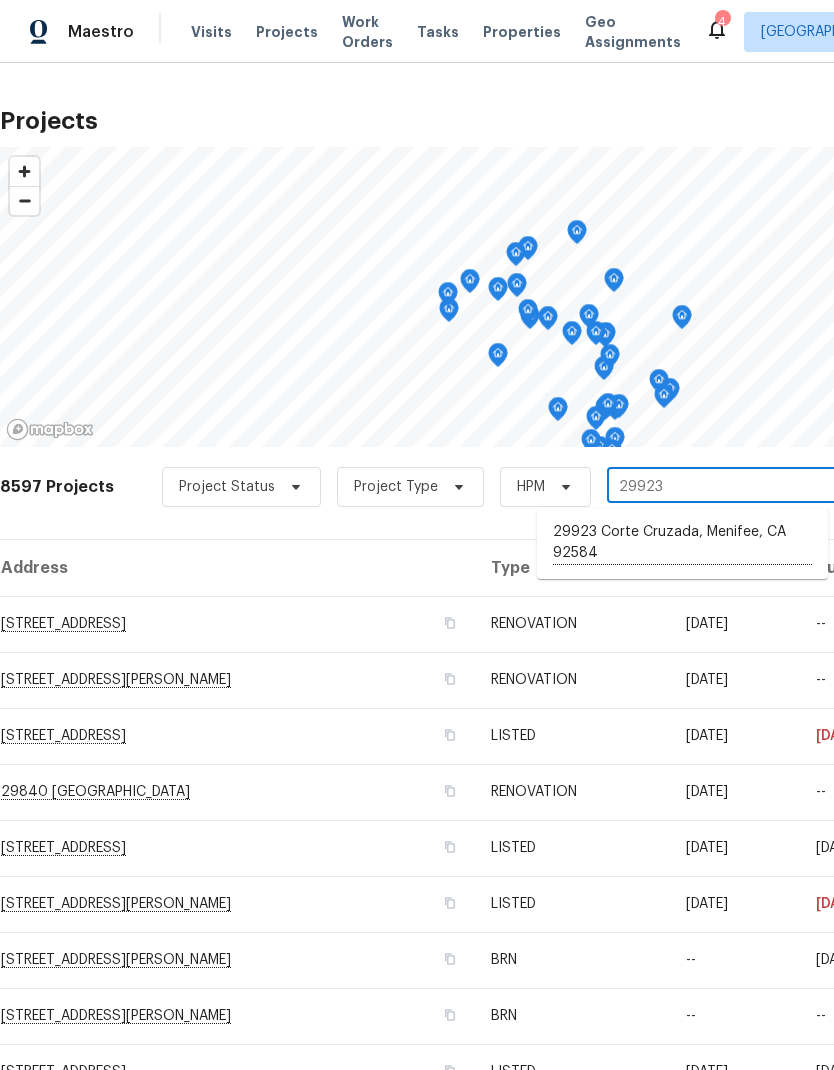 click on "29923 Corte Cruzada, Menifee, CA 92584" at bounding box center (682, 543) 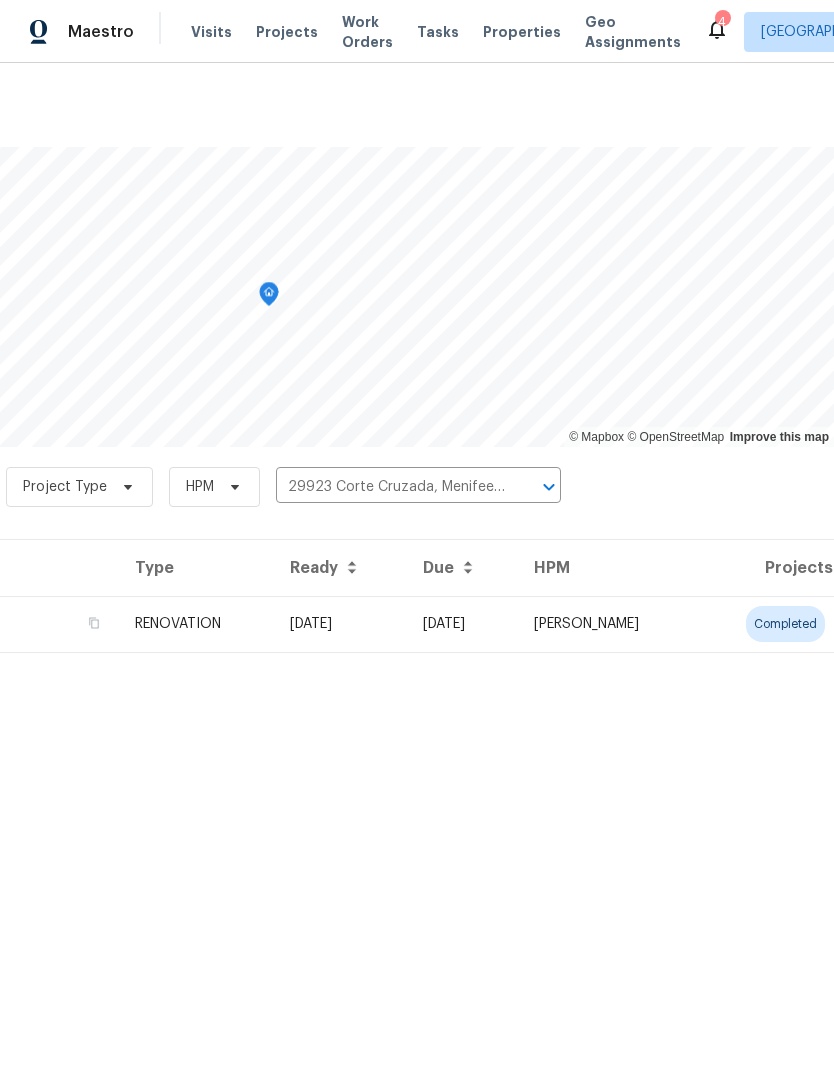 scroll, scrollTop: 0, scrollLeft: 296, axis: horizontal 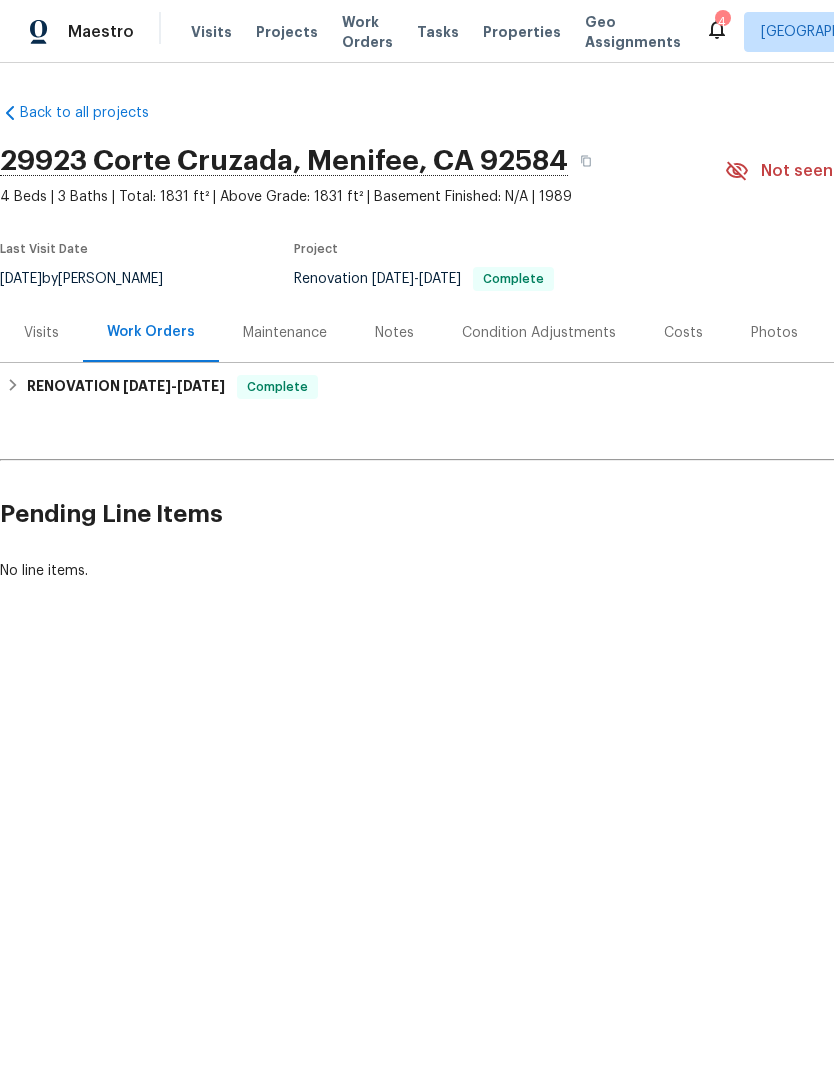click on "Notes" at bounding box center [394, 333] 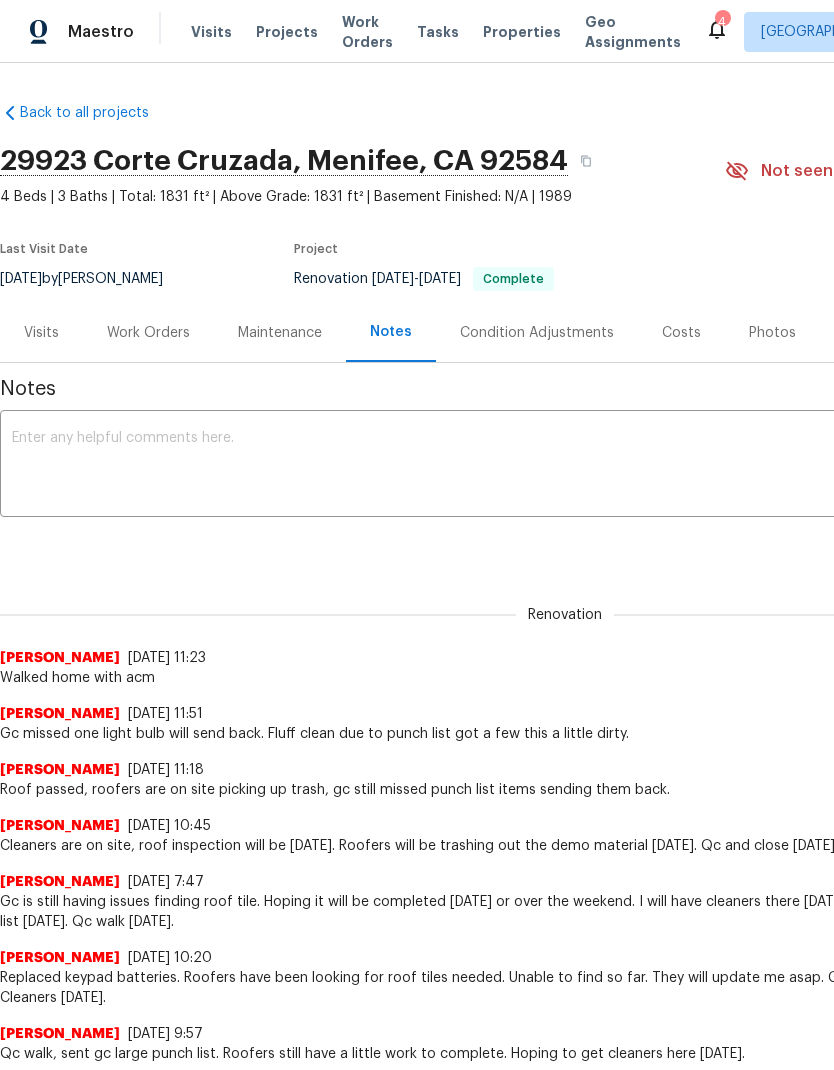 click on "Work Orders" at bounding box center (148, 333) 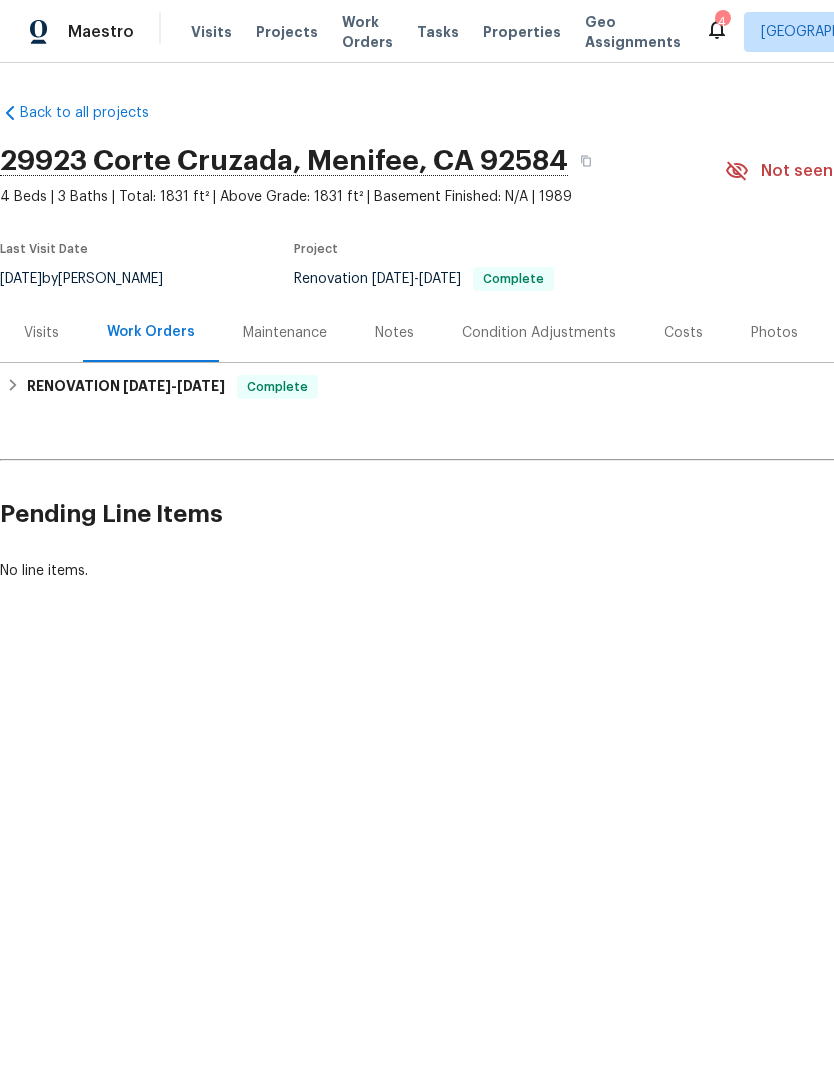 click on "Photos" at bounding box center (774, 333) 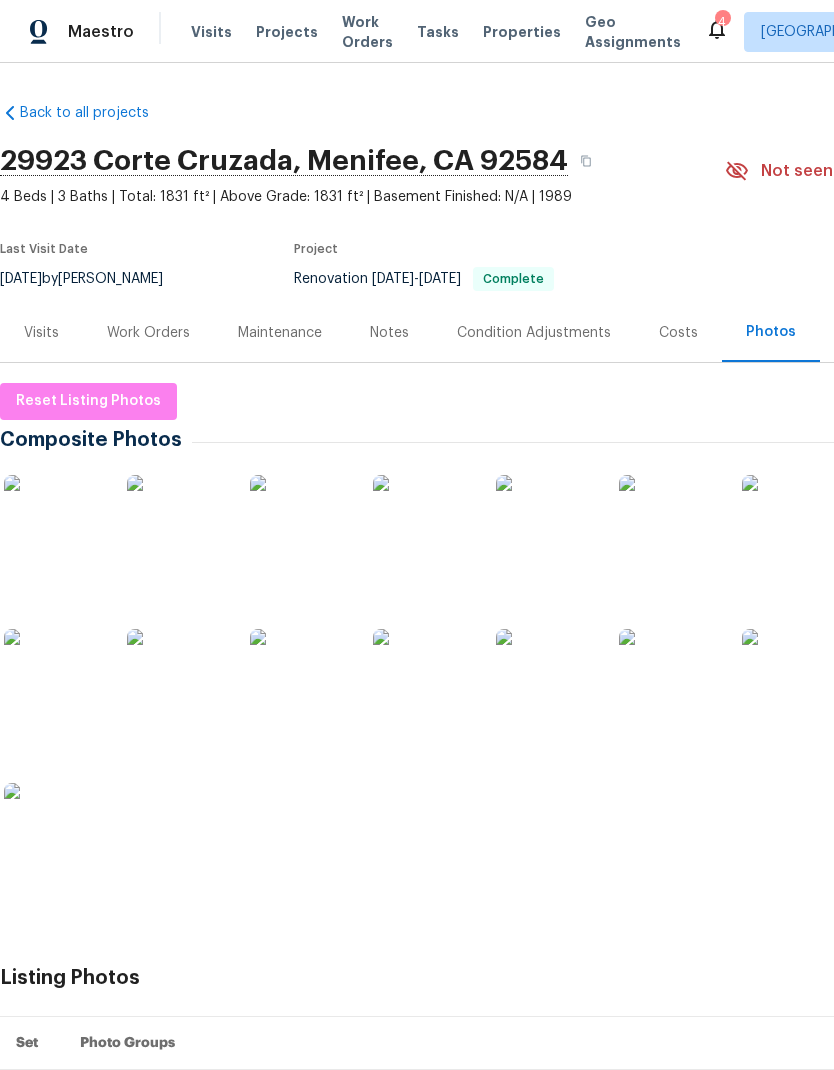 click at bounding box center (423, 525) 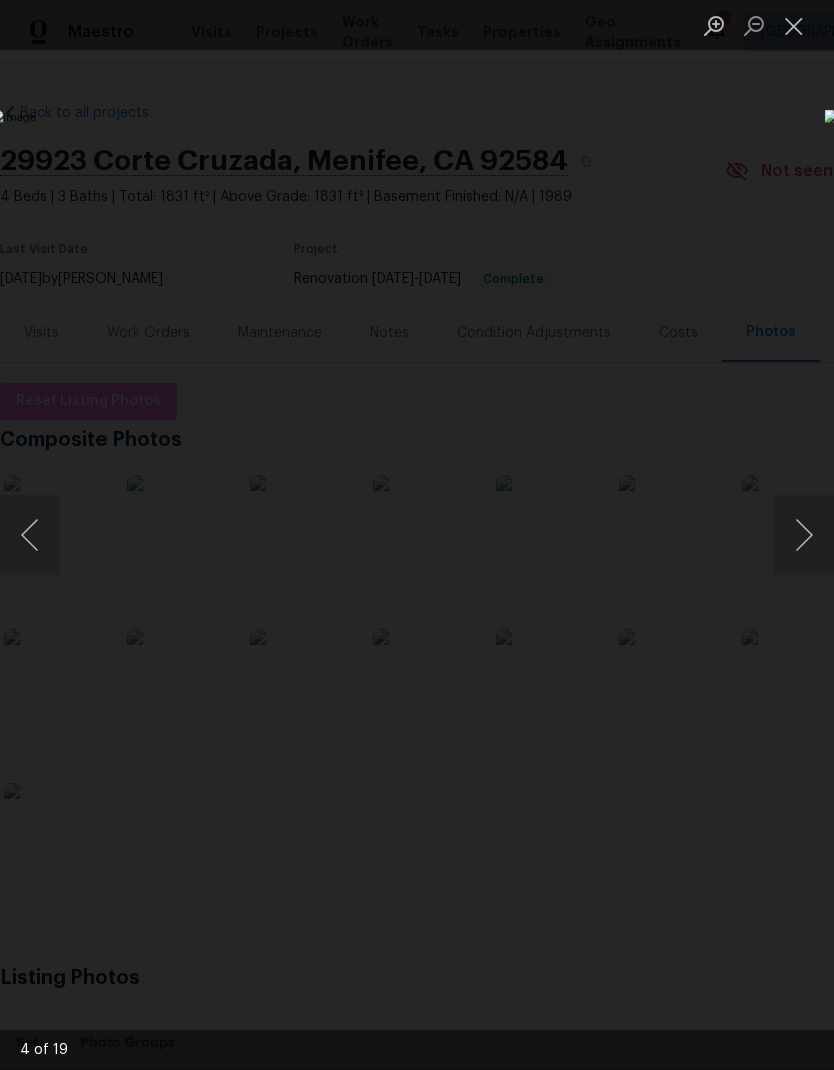 click at bounding box center [804, 535] 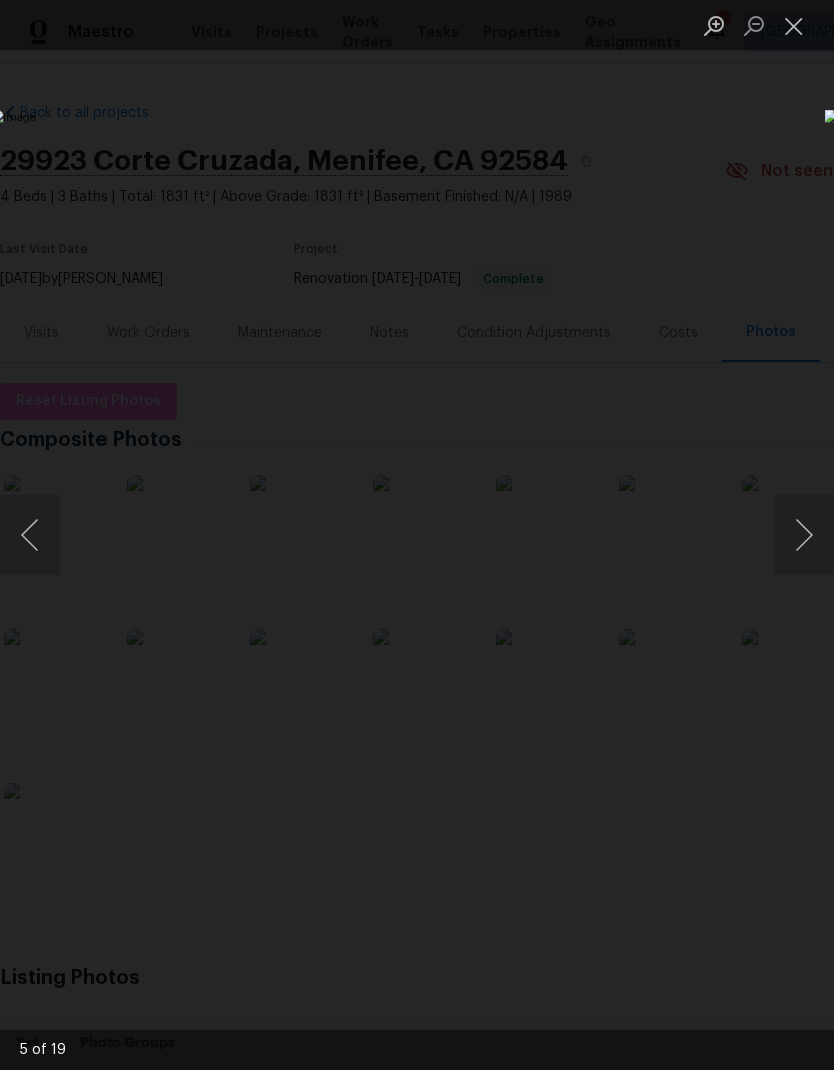 click at bounding box center [794, 25] 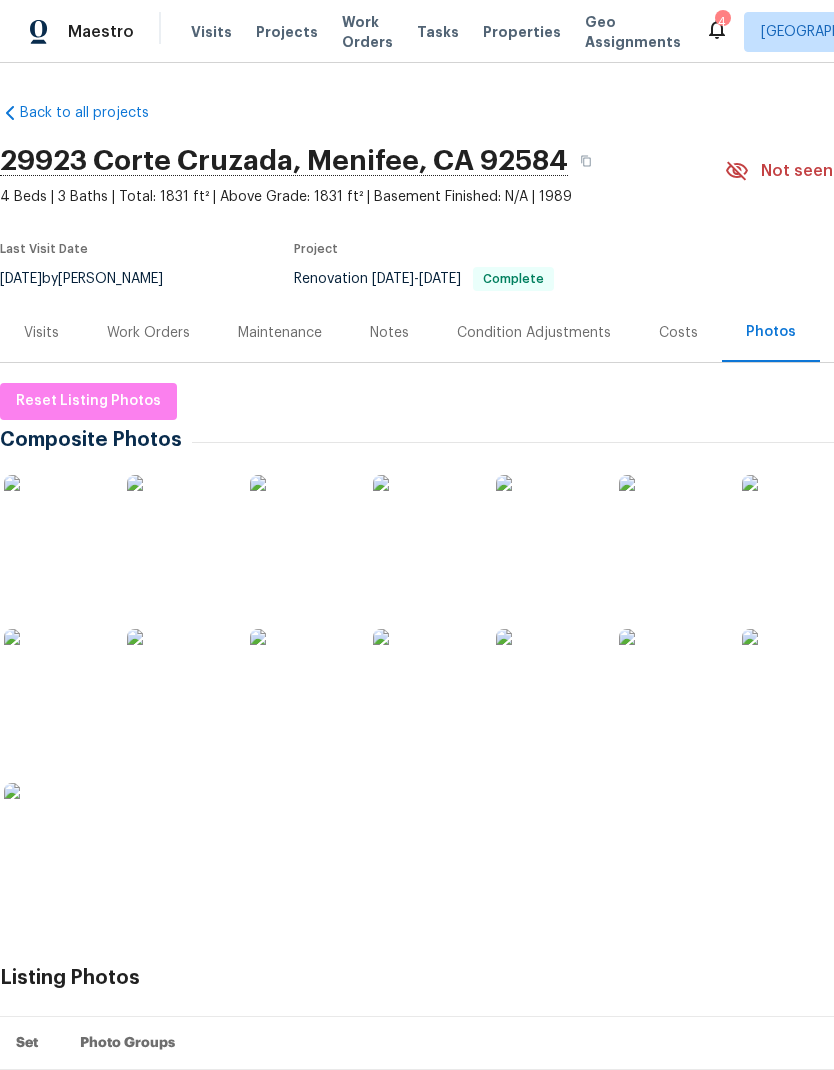 click on "Visits" at bounding box center [211, 32] 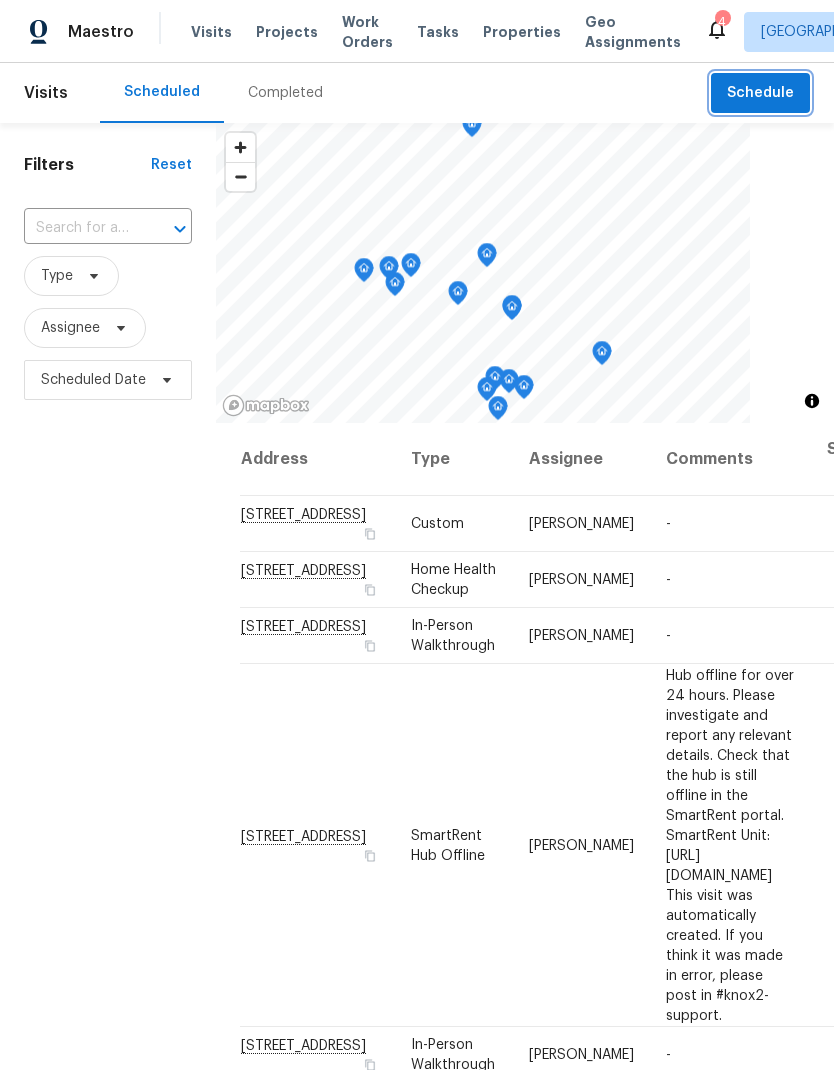 click on "Schedule" at bounding box center (760, 93) 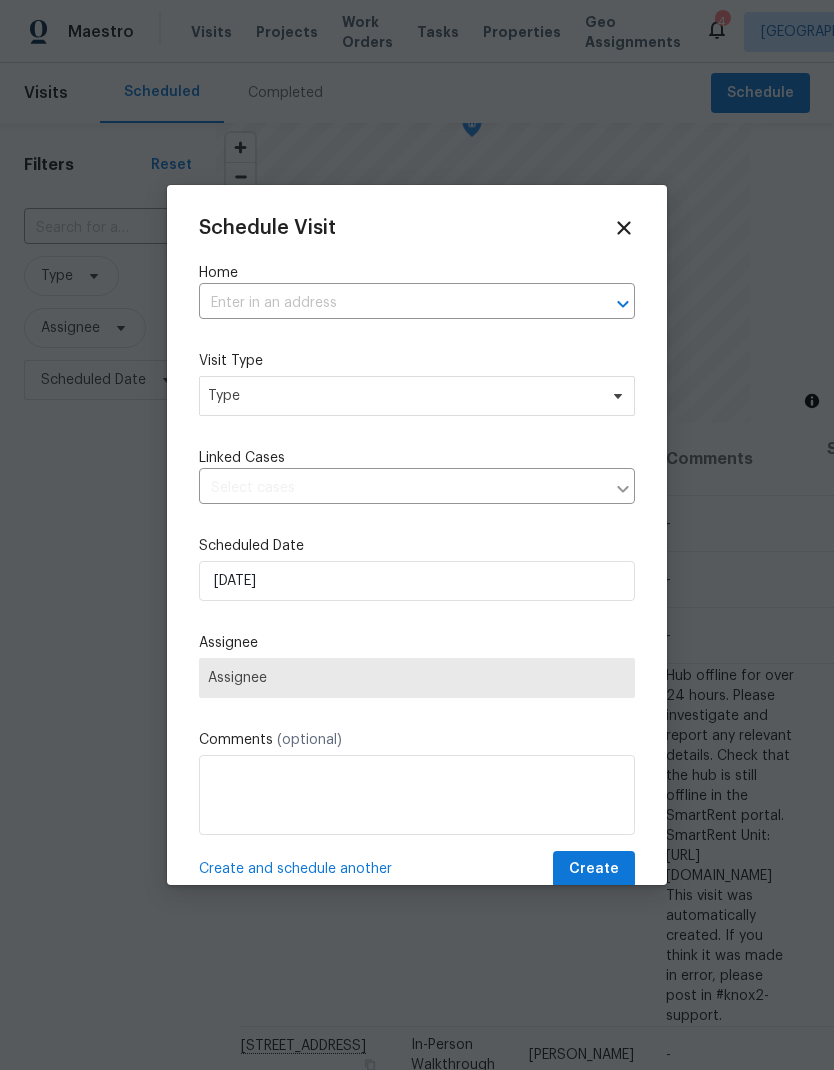 click at bounding box center [389, 303] 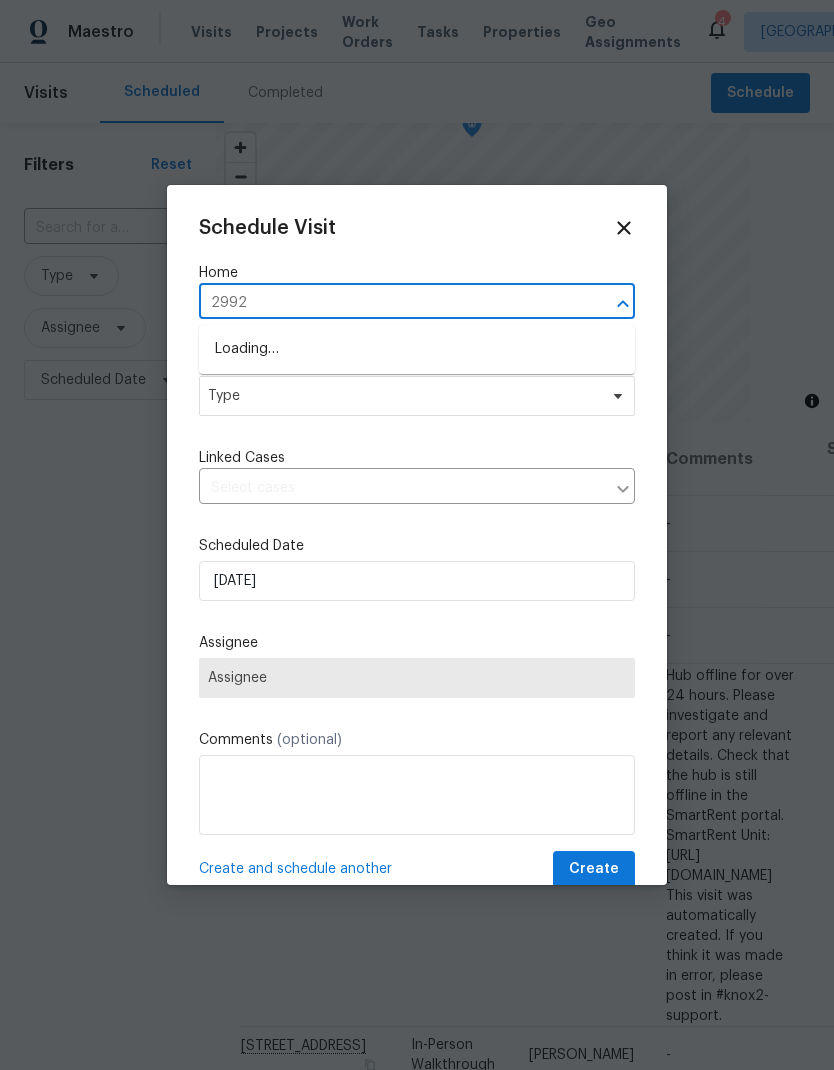 type on "29923" 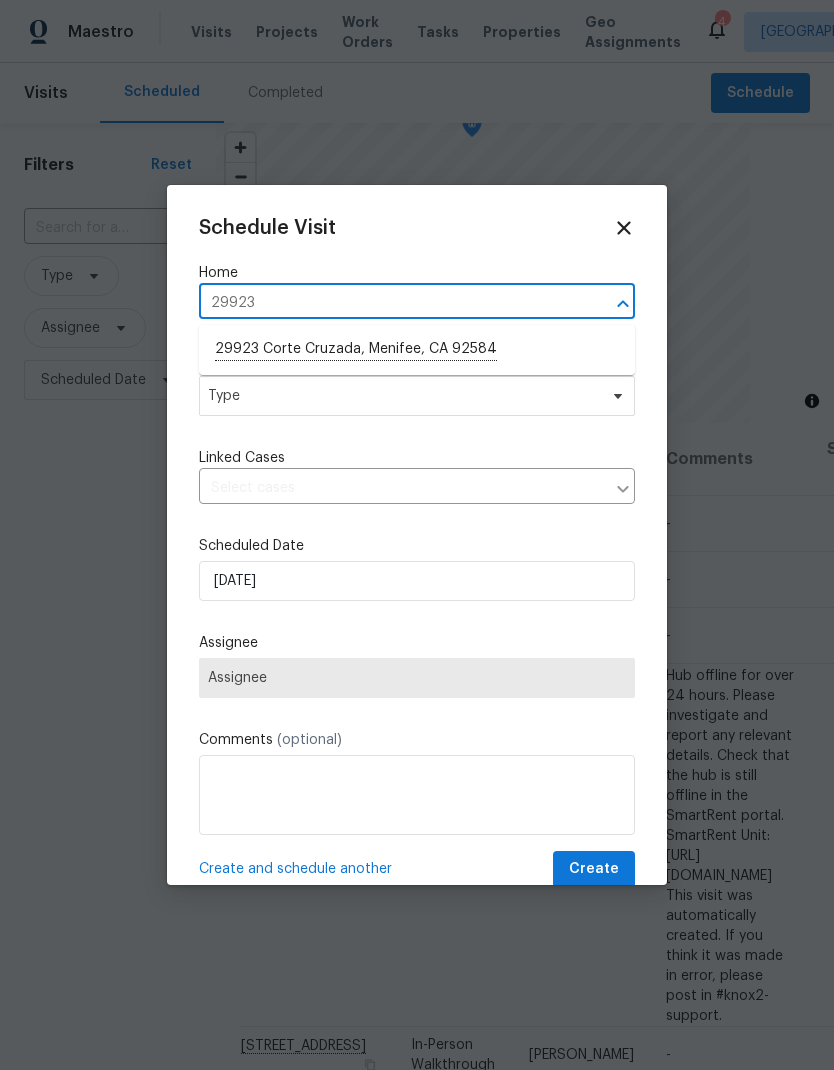click on "29923 Corte Cruzada, Menifee, CA 92584" at bounding box center (417, 350) 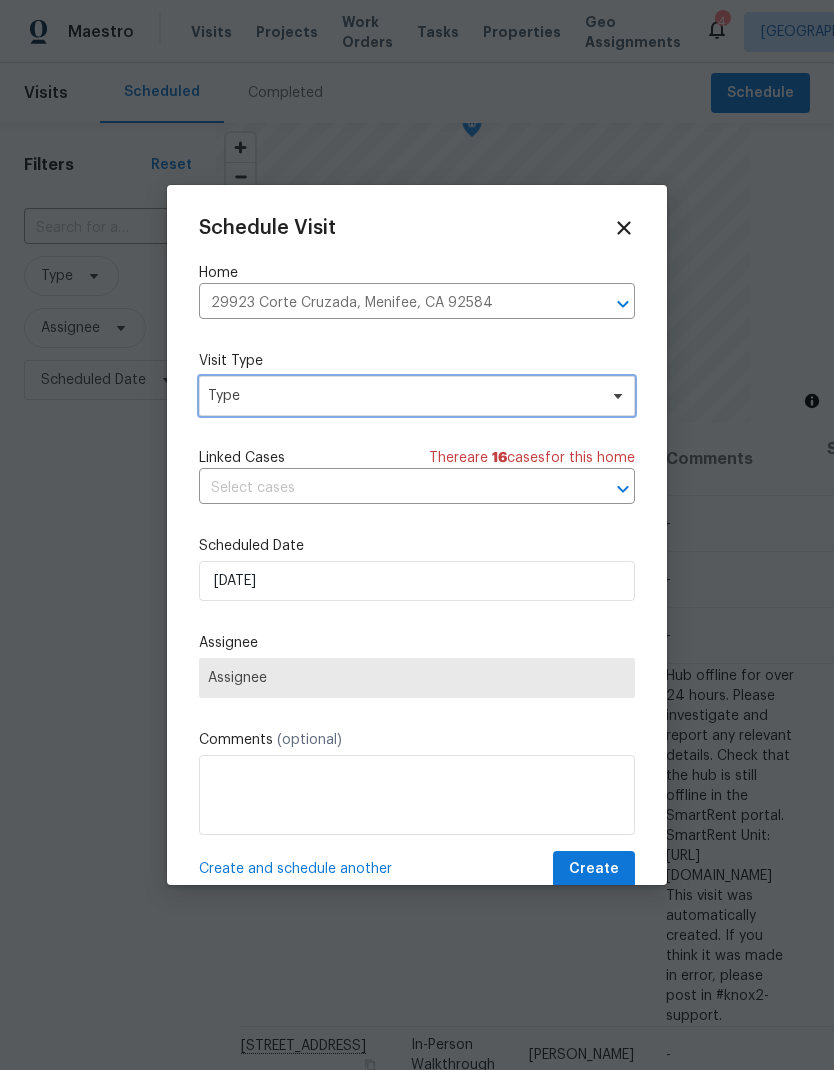 click on "Type" at bounding box center [402, 396] 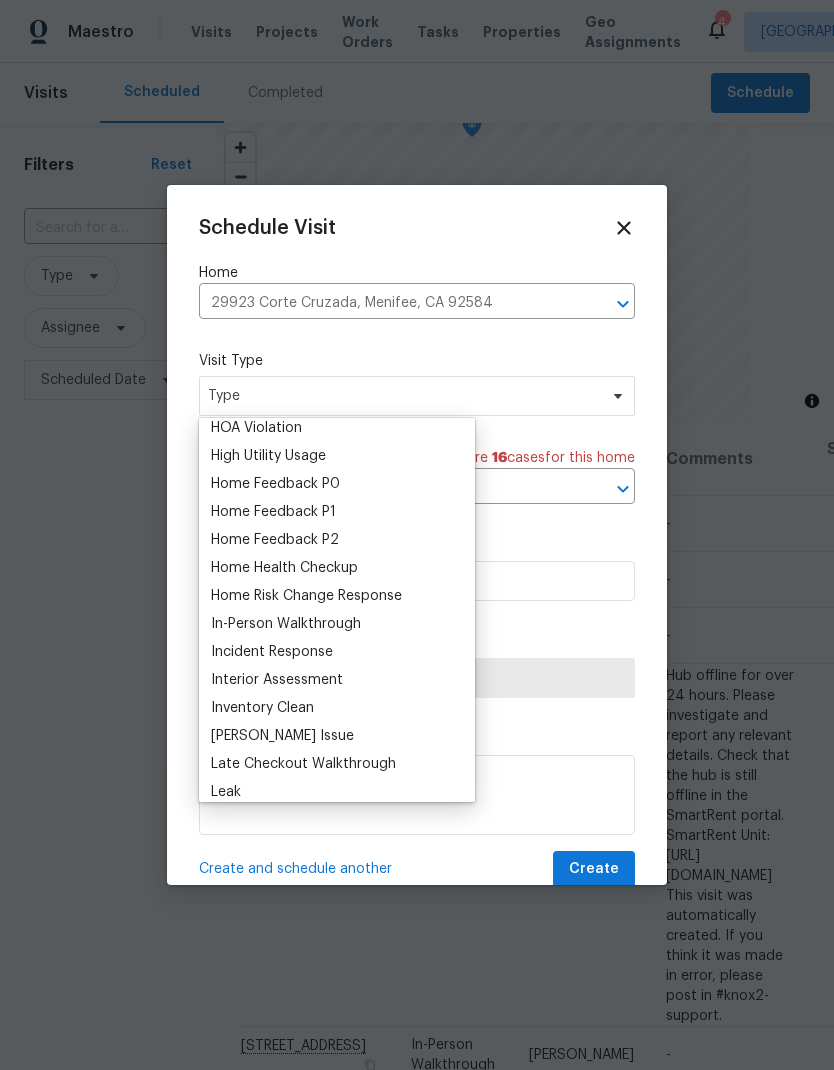 scroll, scrollTop: 595, scrollLeft: 0, axis: vertical 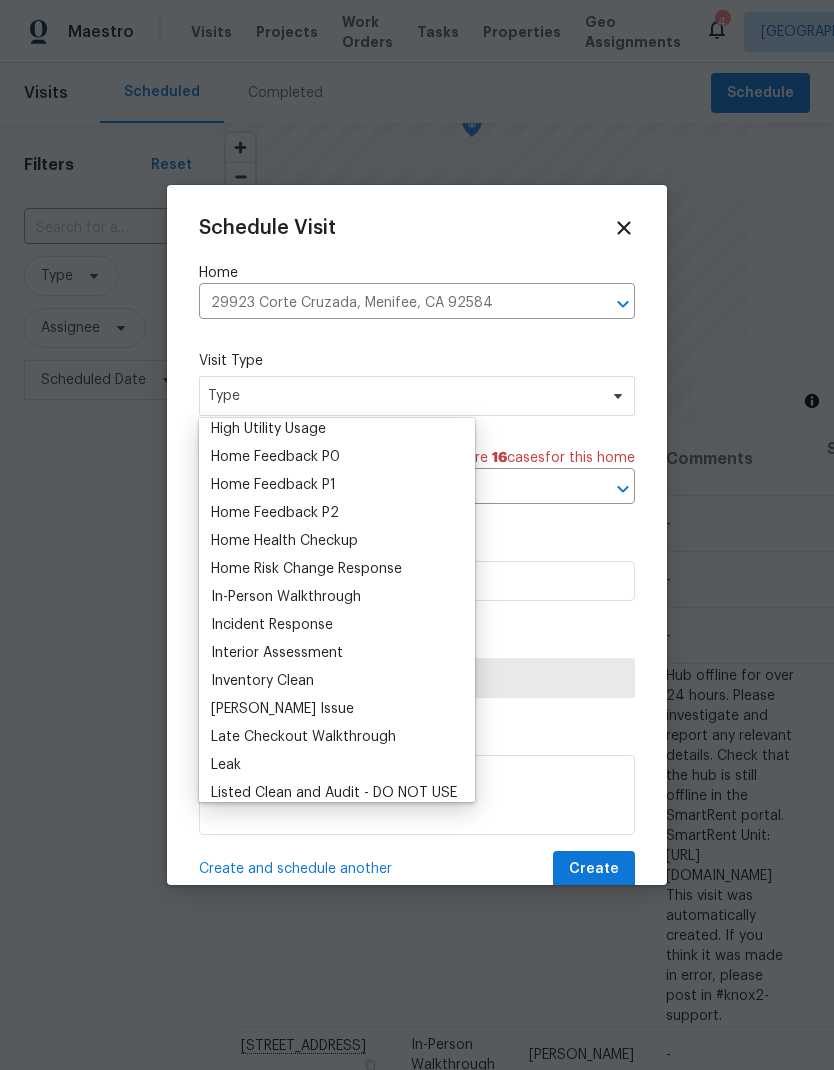 click on "Home Health Checkup" at bounding box center (284, 541) 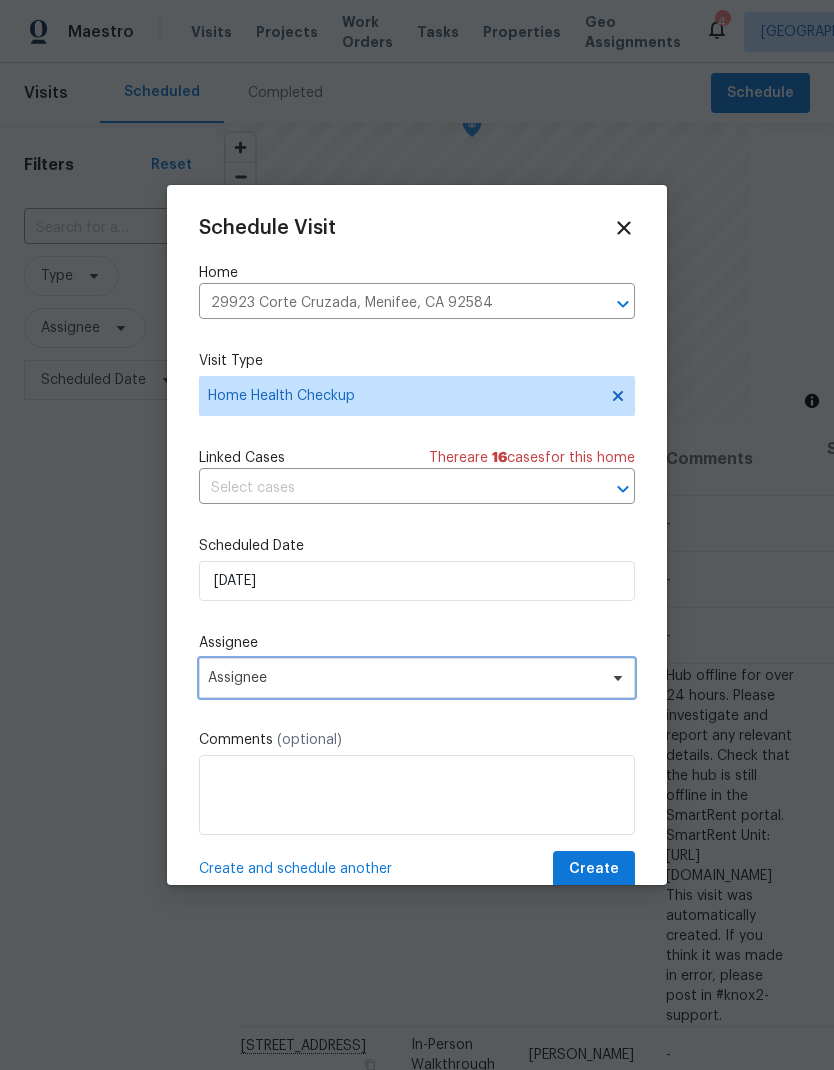click on "Assignee" at bounding box center (404, 678) 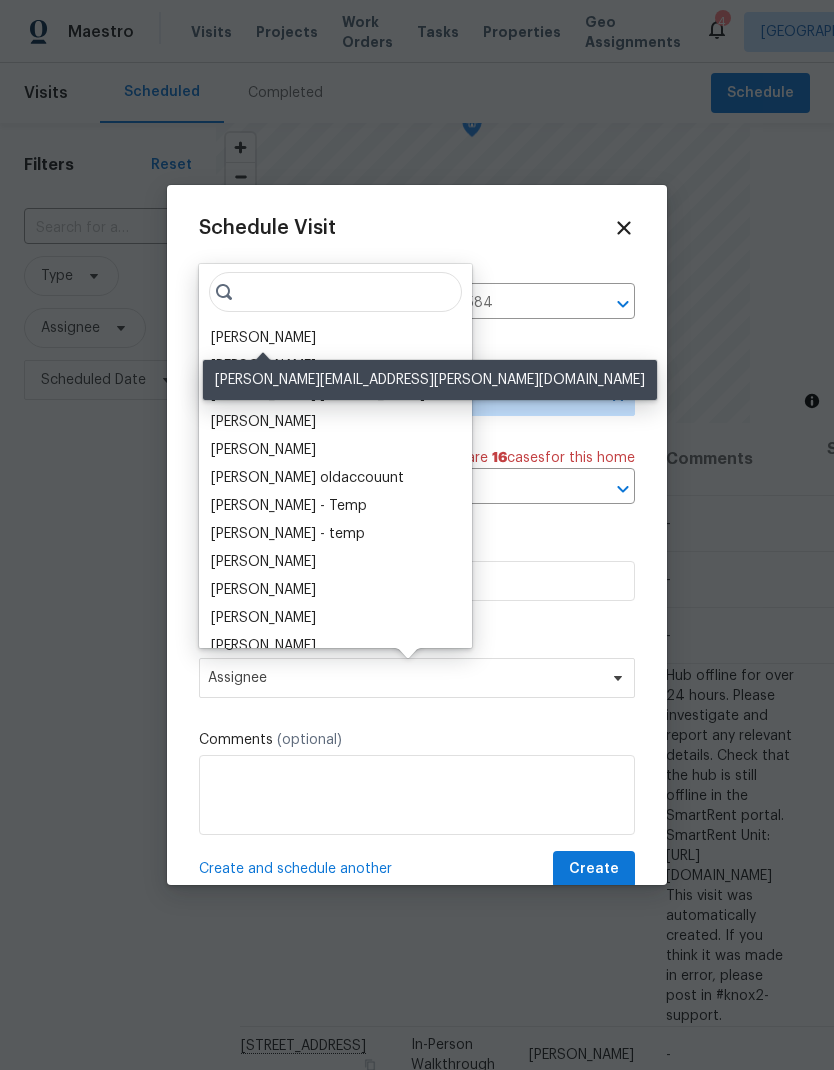 click on "[PERSON_NAME]" at bounding box center (263, 338) 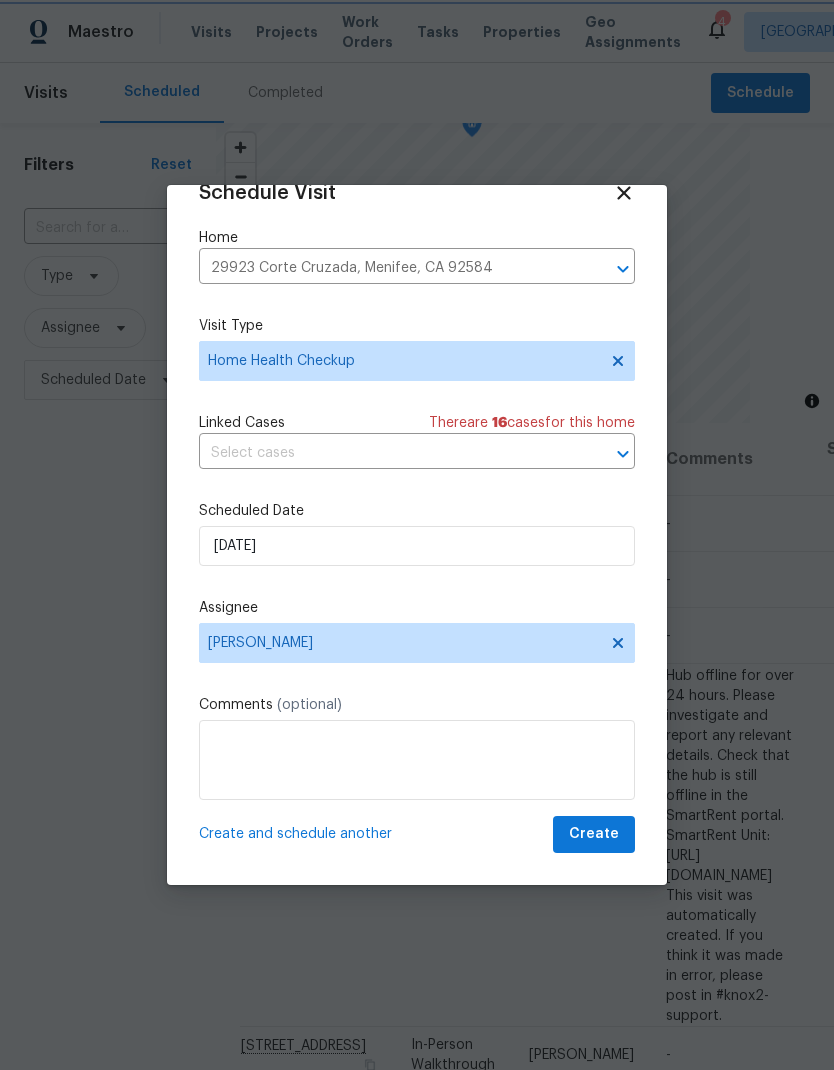 scroll, scrollTop: 39, scrollLeft: 0, axis: vertical 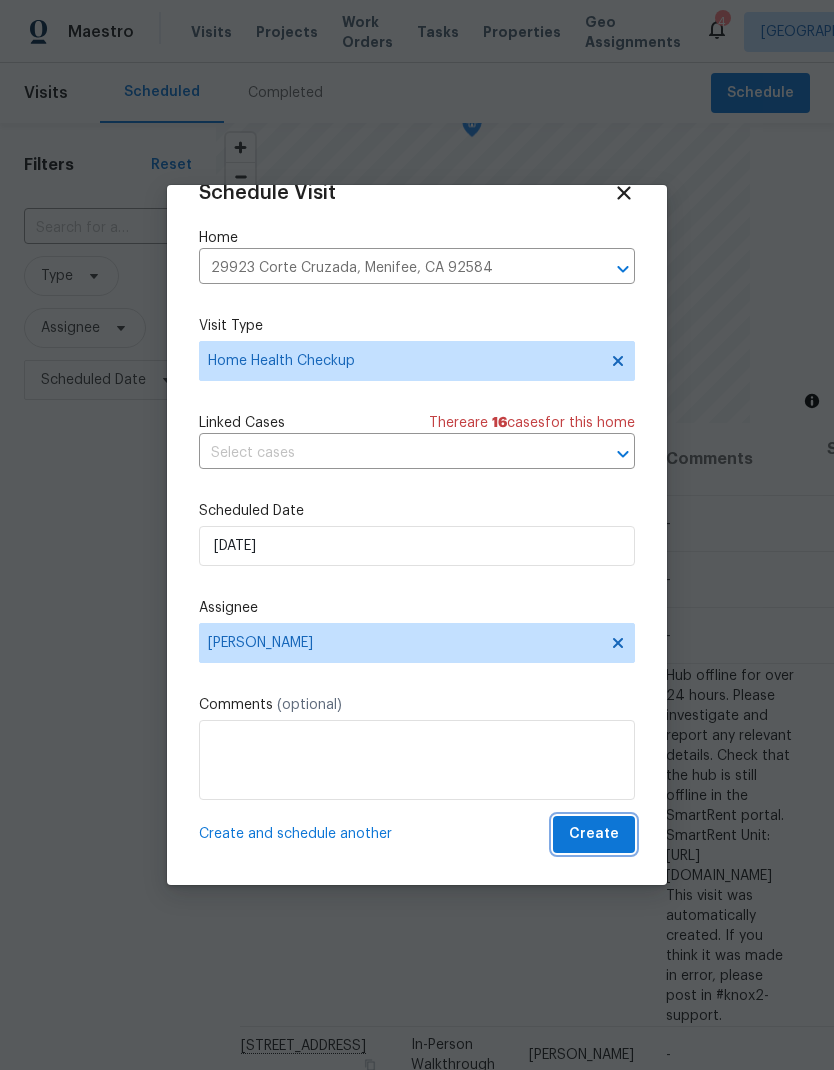 click on "Create" at bounding box center (594, 834) 